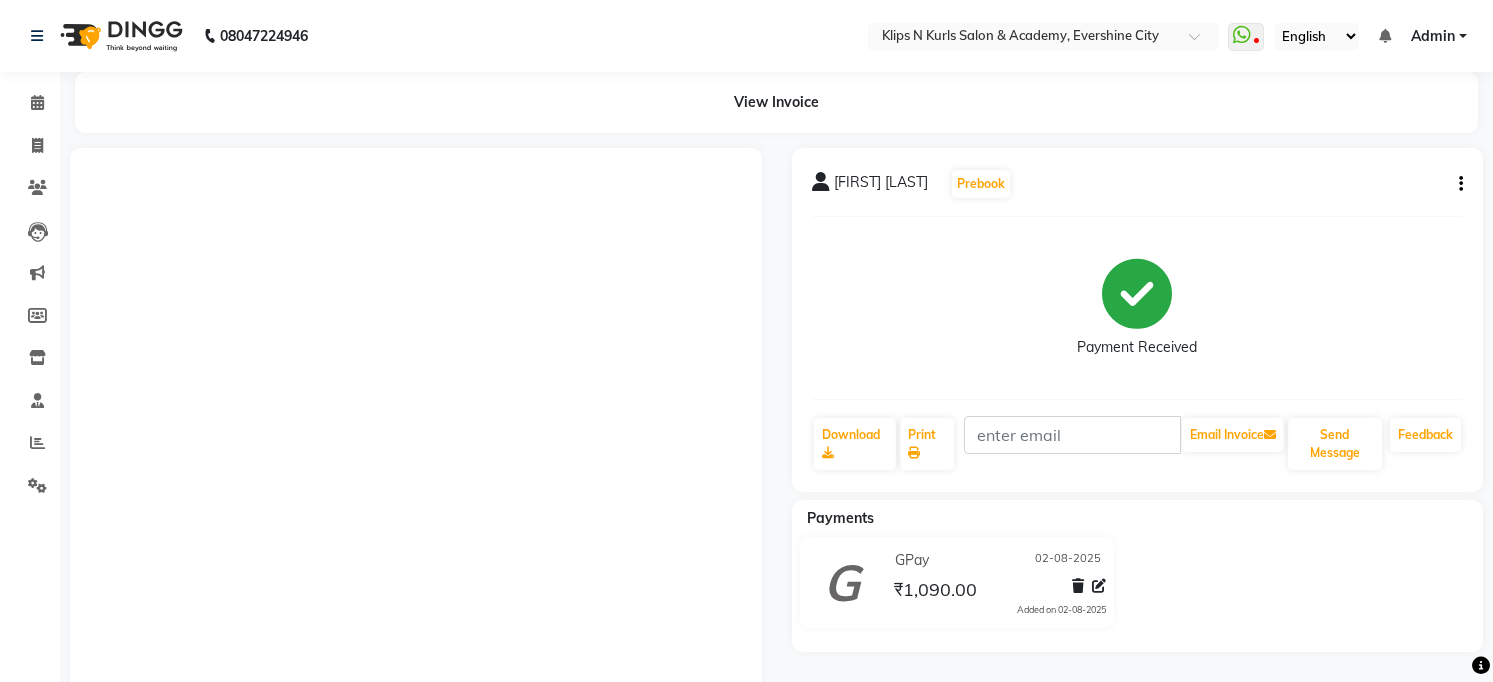 scroll, scrollTop: 0, scrollLeft: 0, axis: both 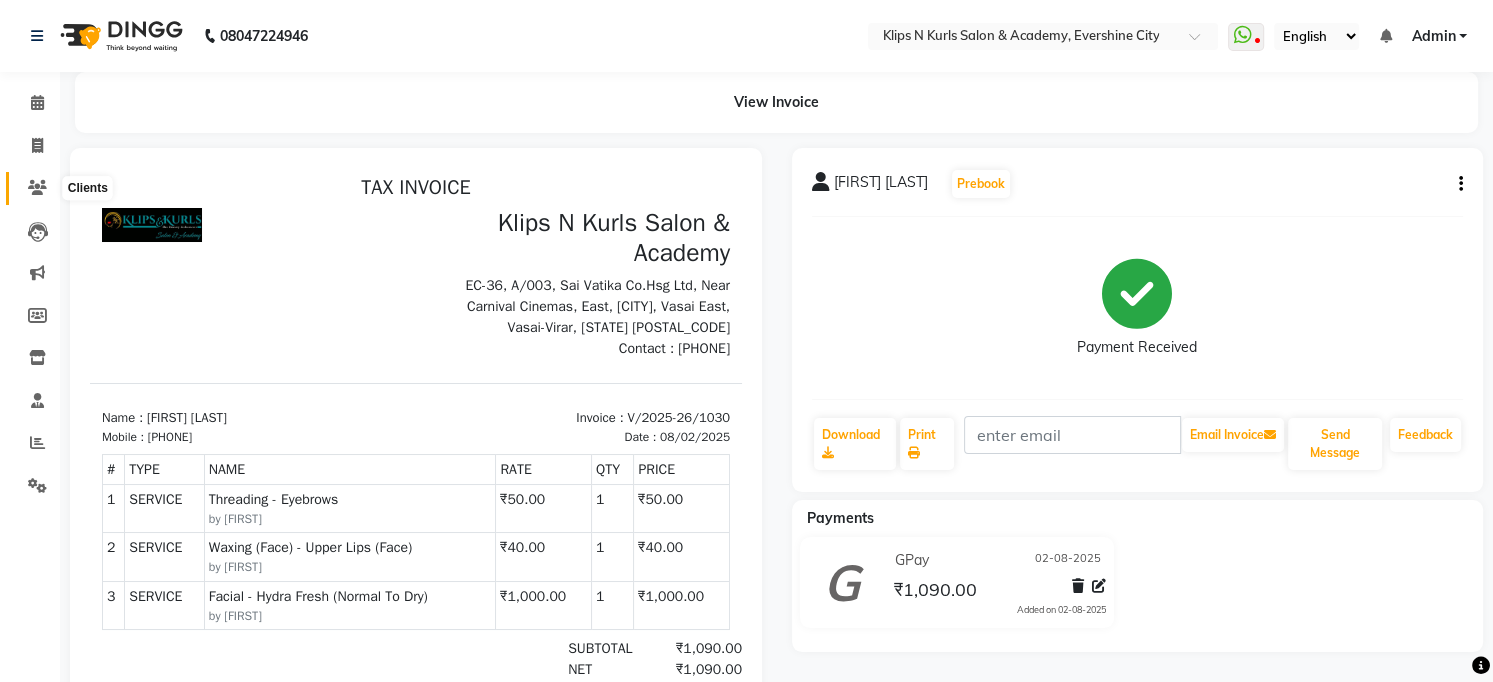 click 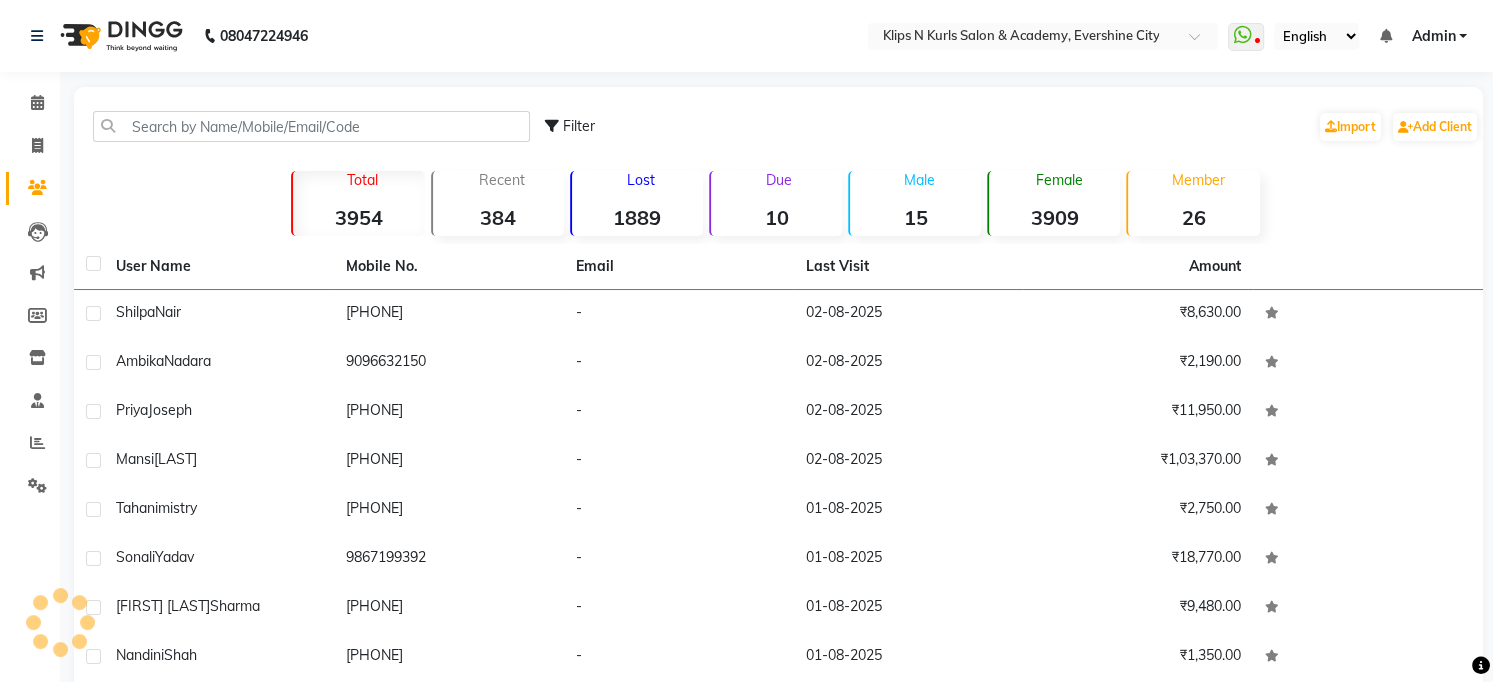 click on "Filter  Import   Add Client" 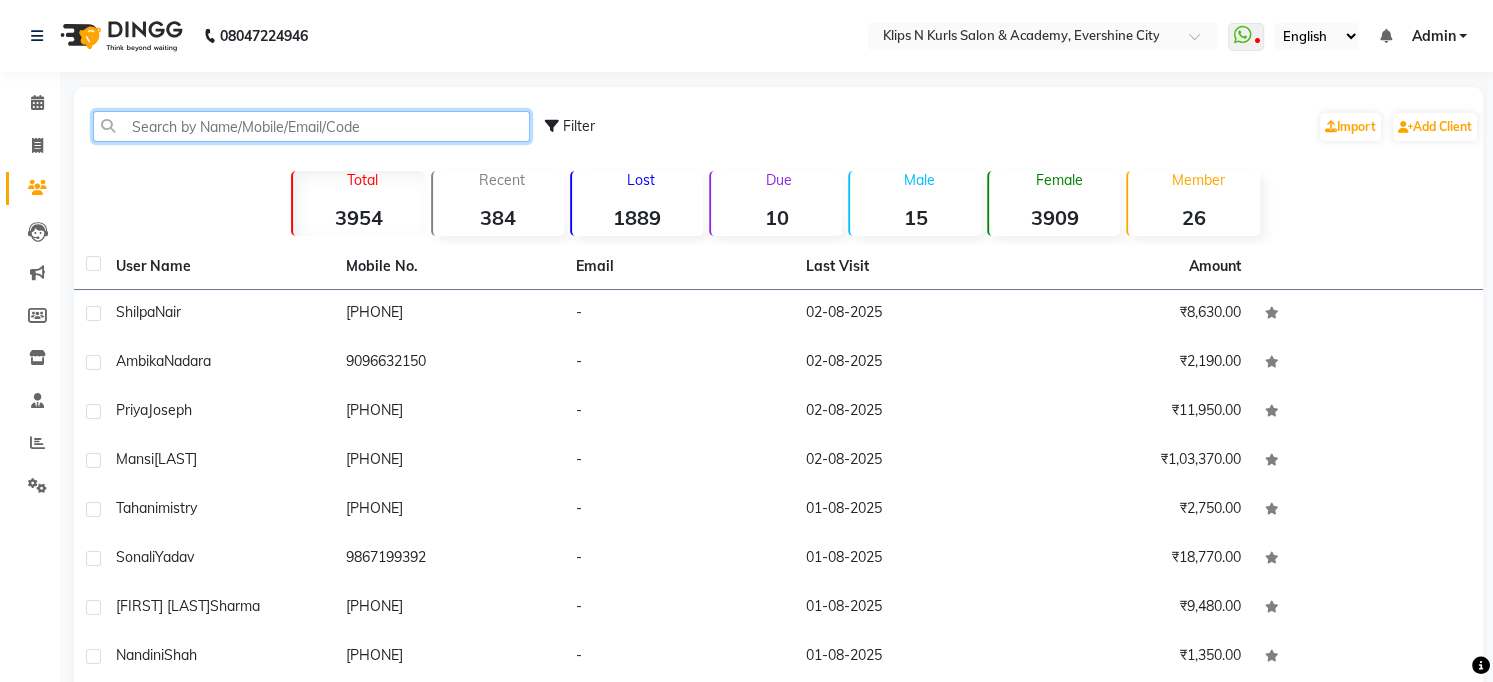 click 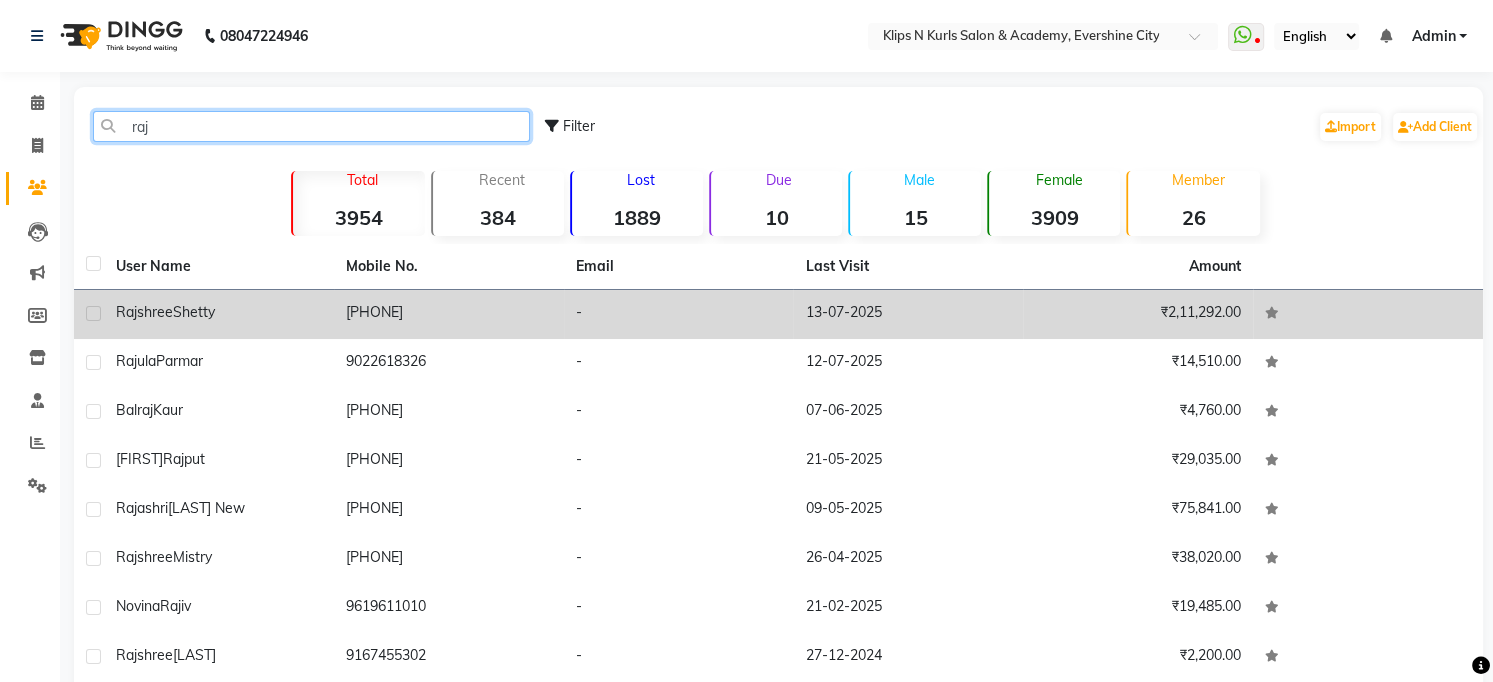 type on "raj" 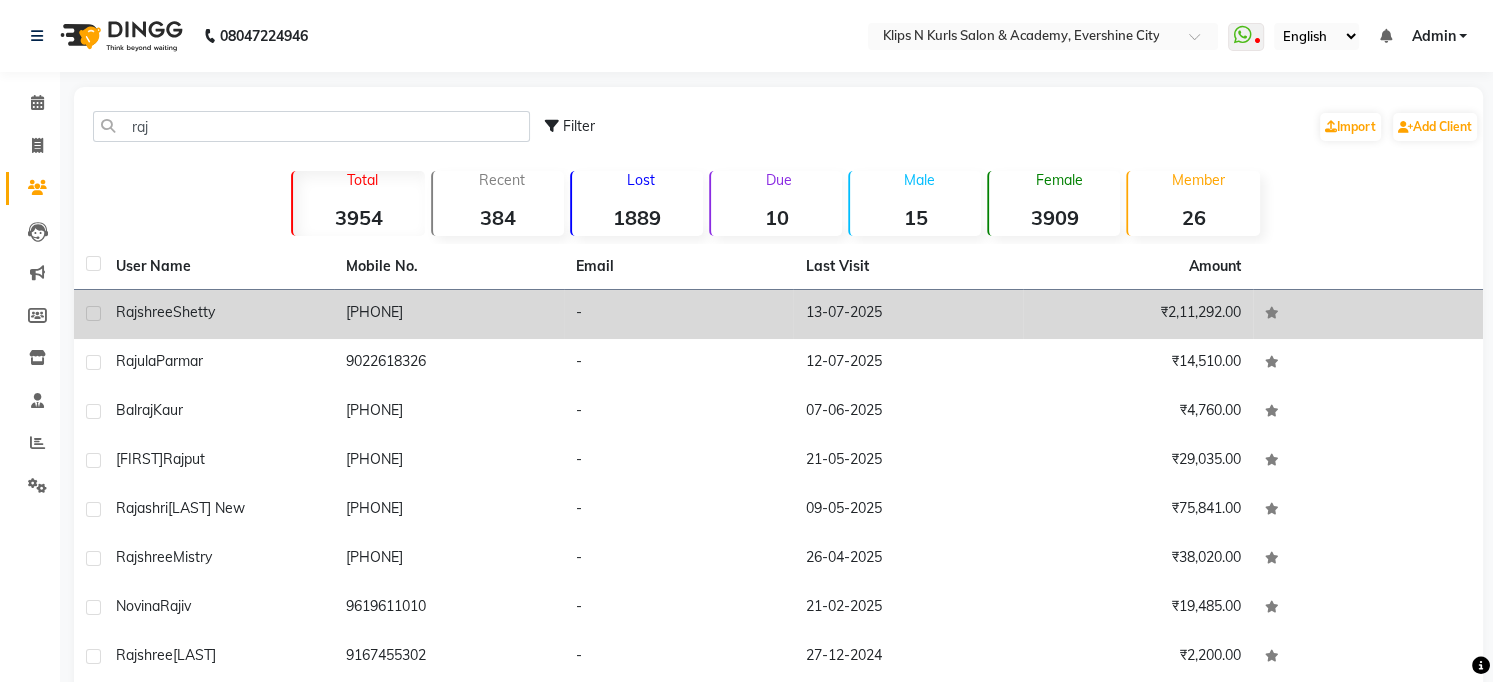 click on "Rajshree  Shetty" 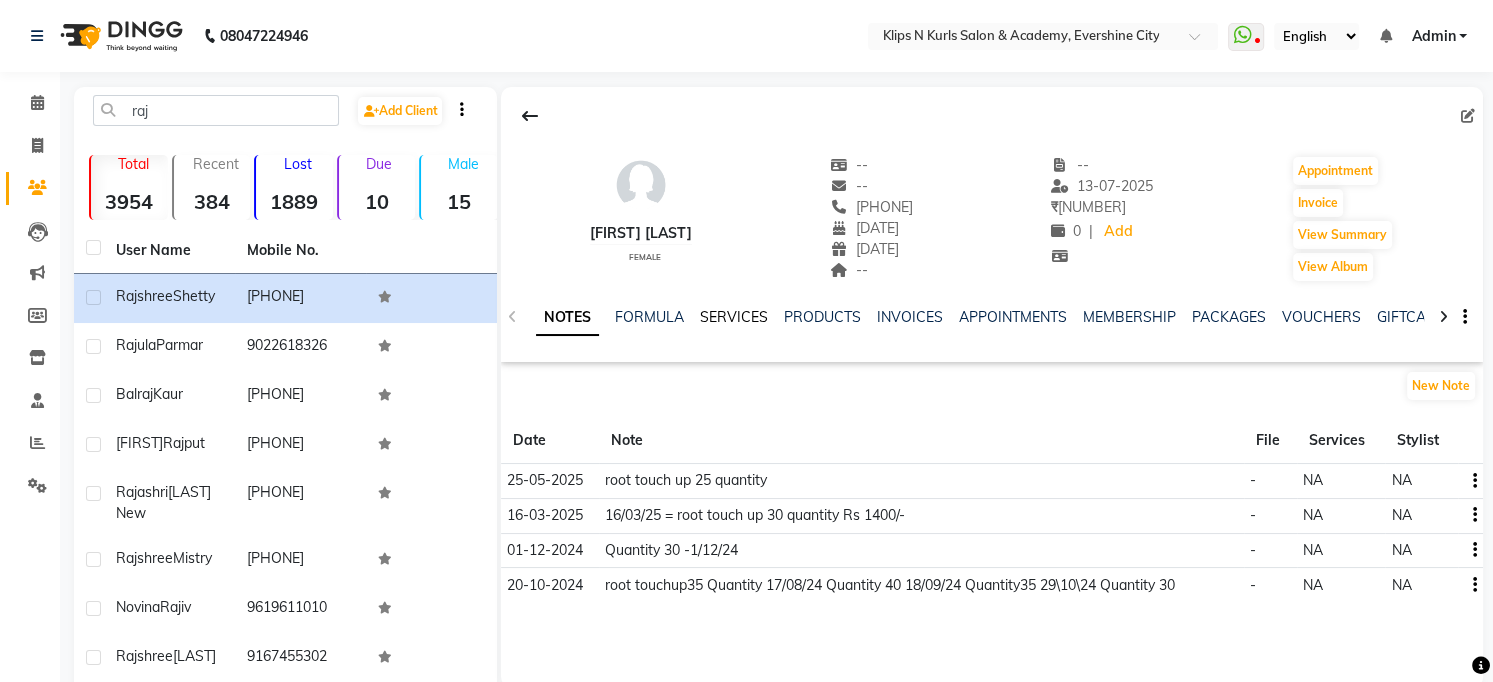 click on "SERVICES" 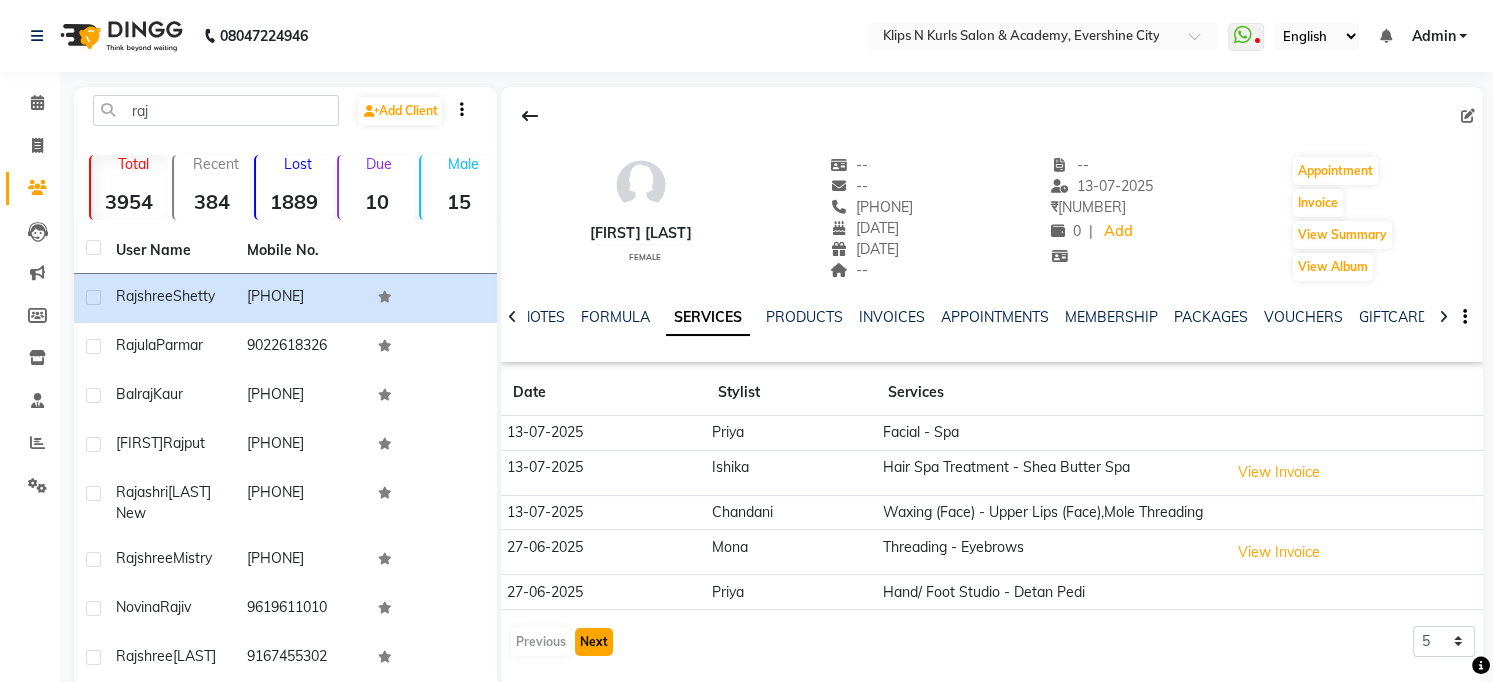 click on "Next" 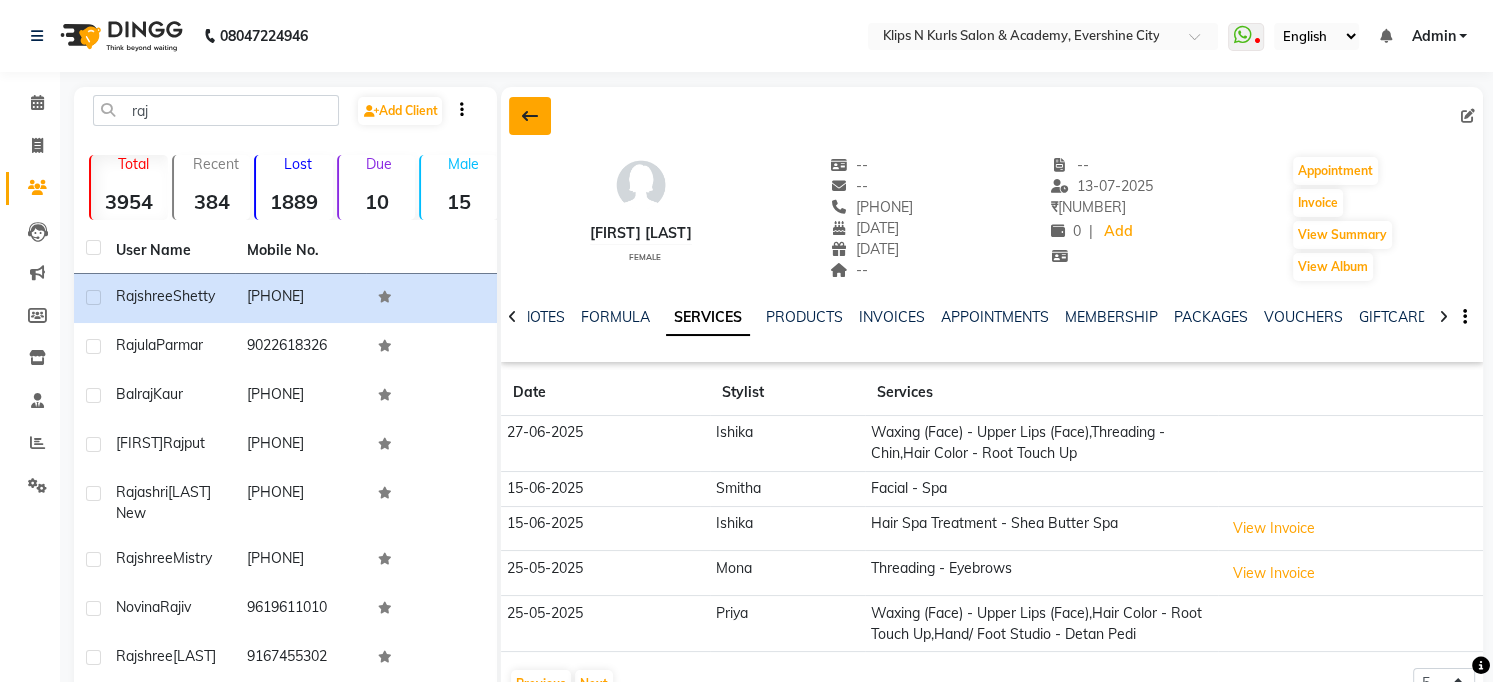 click 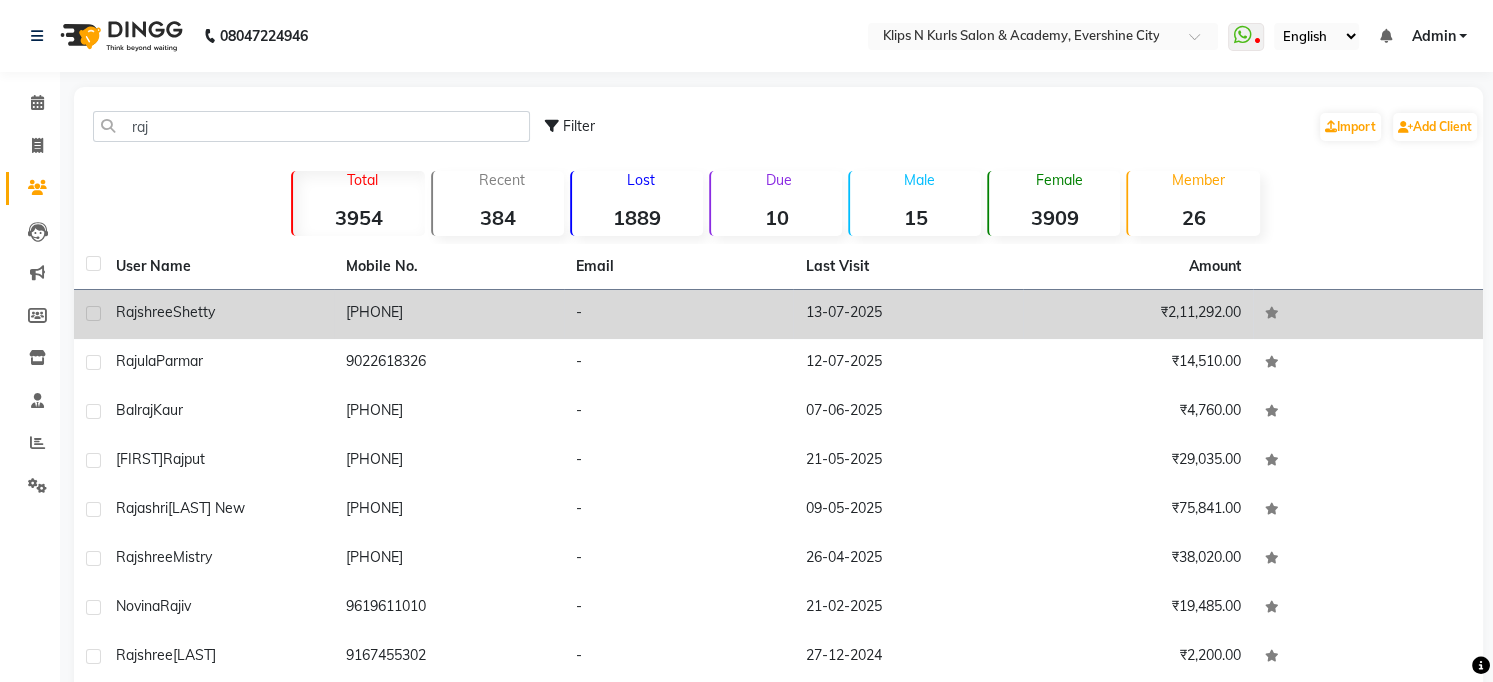 click on "9819795665" 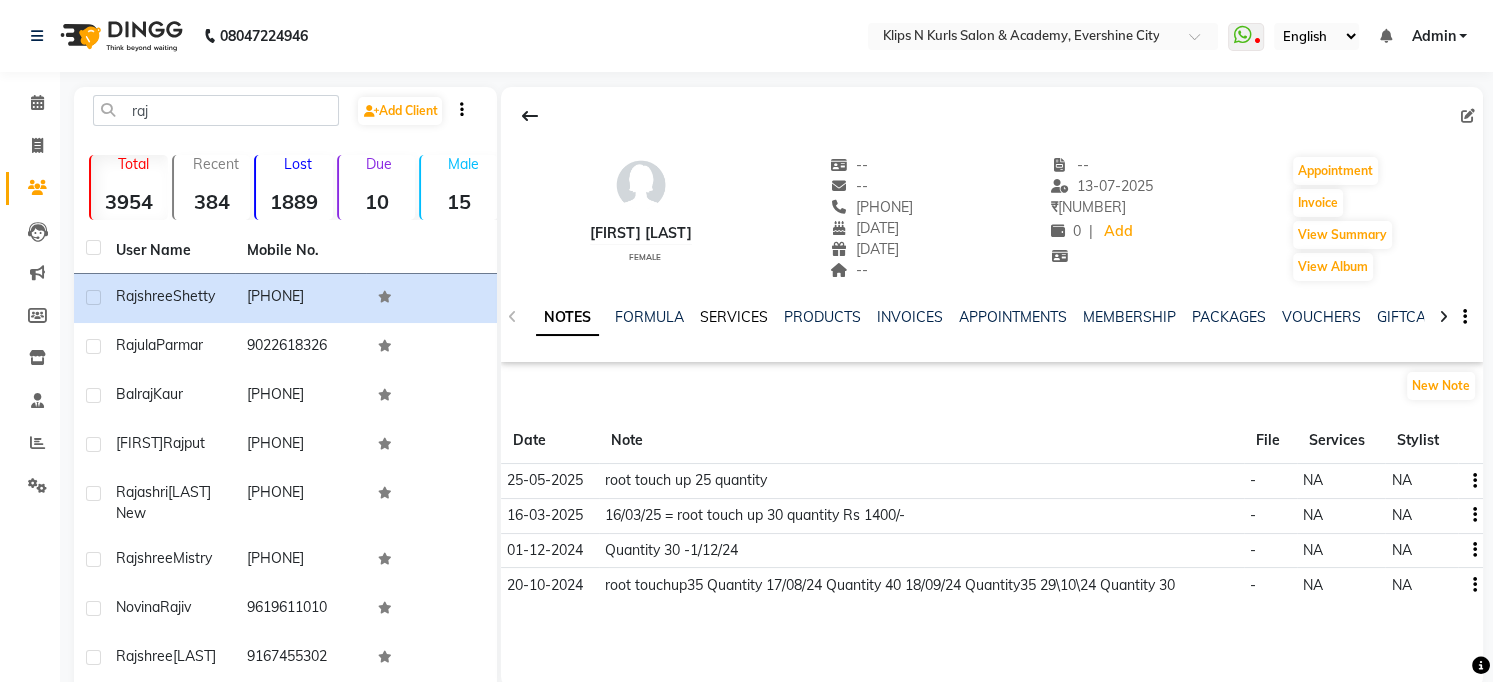 click on "SERVICES" 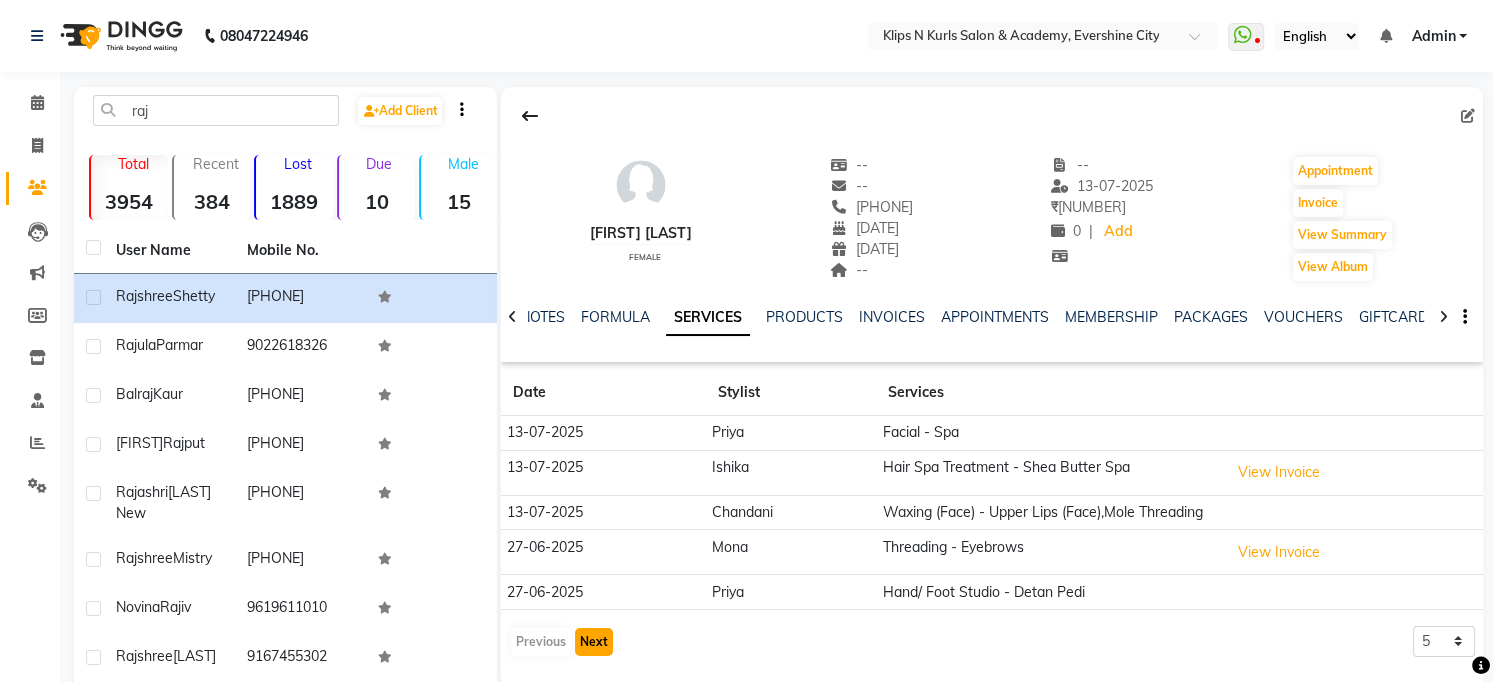 click on "Next" 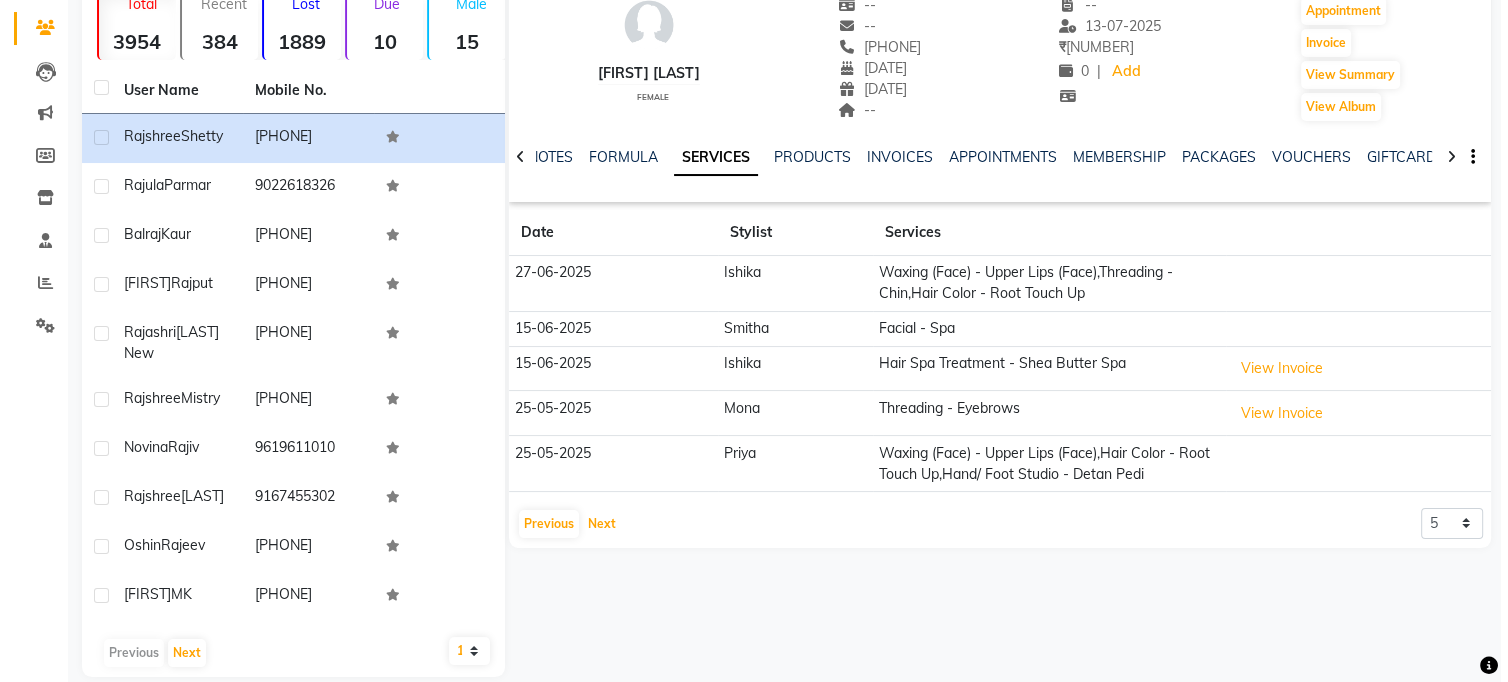 scroll, scrollTop: 185, scrollLeft: 0, axis: vertical 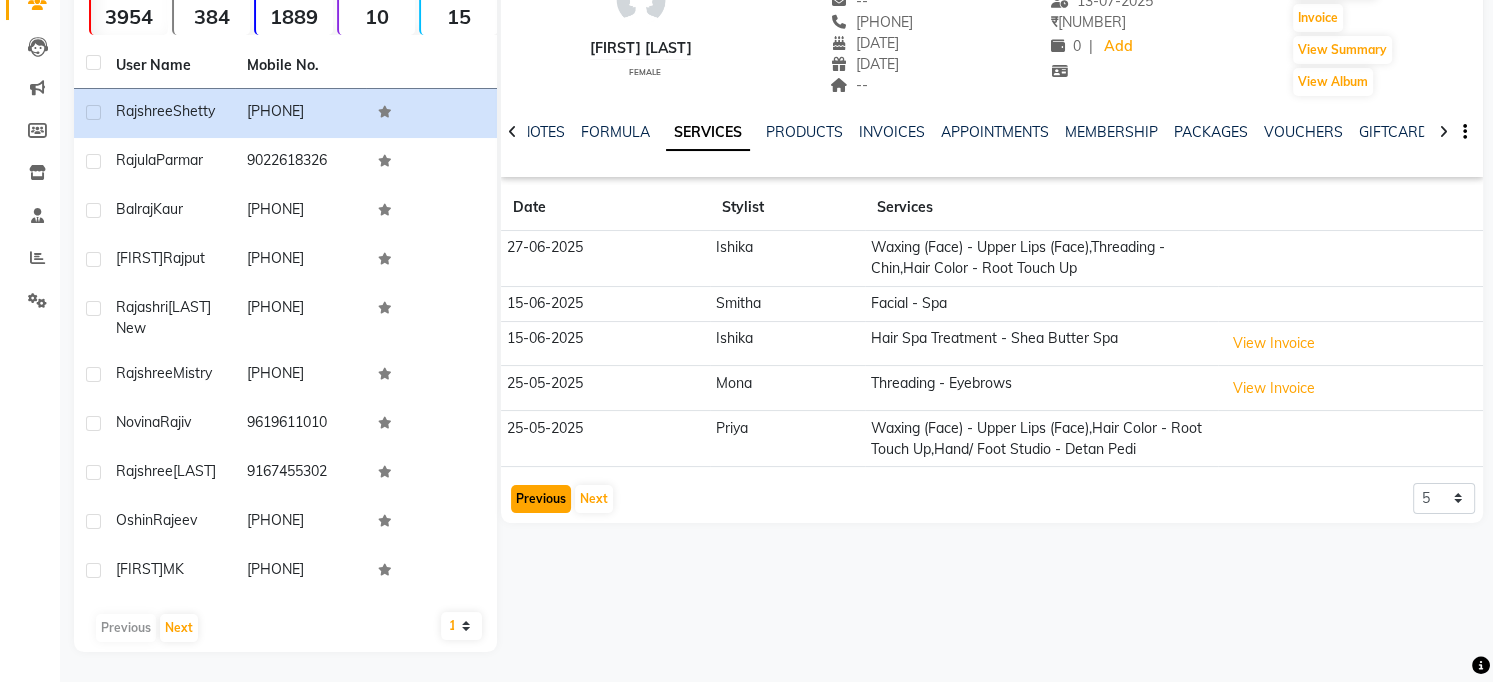 click on "Previous" 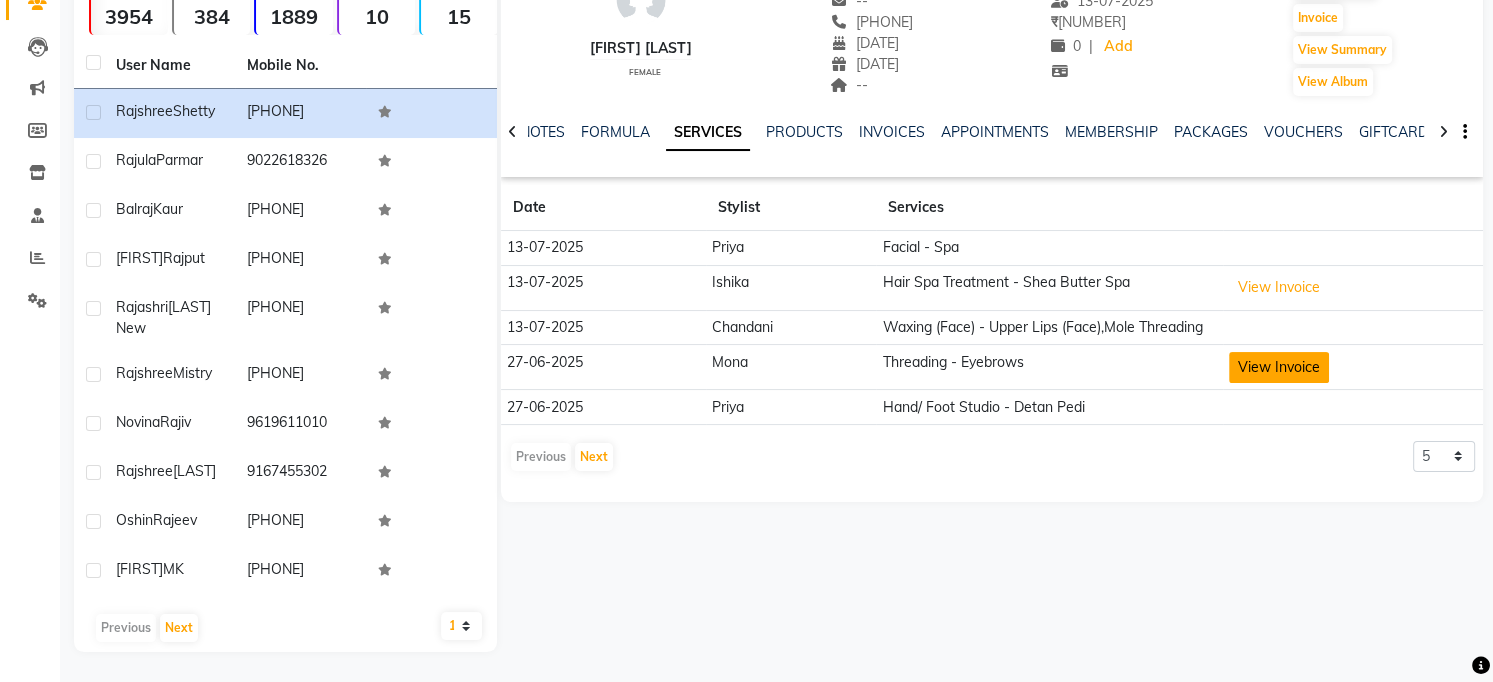 click on "View Invoice" 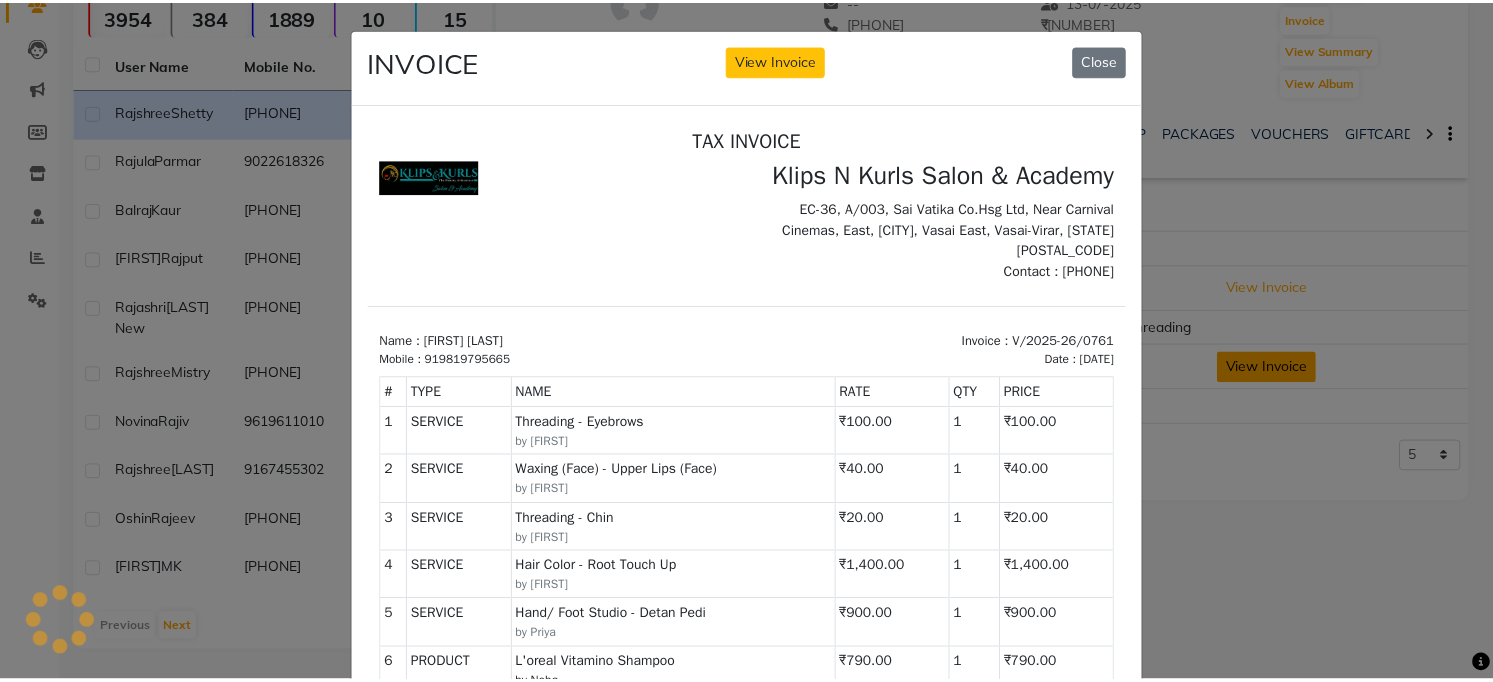 scroll, scrollTop: 0, scrollLeft: 0, axis: both 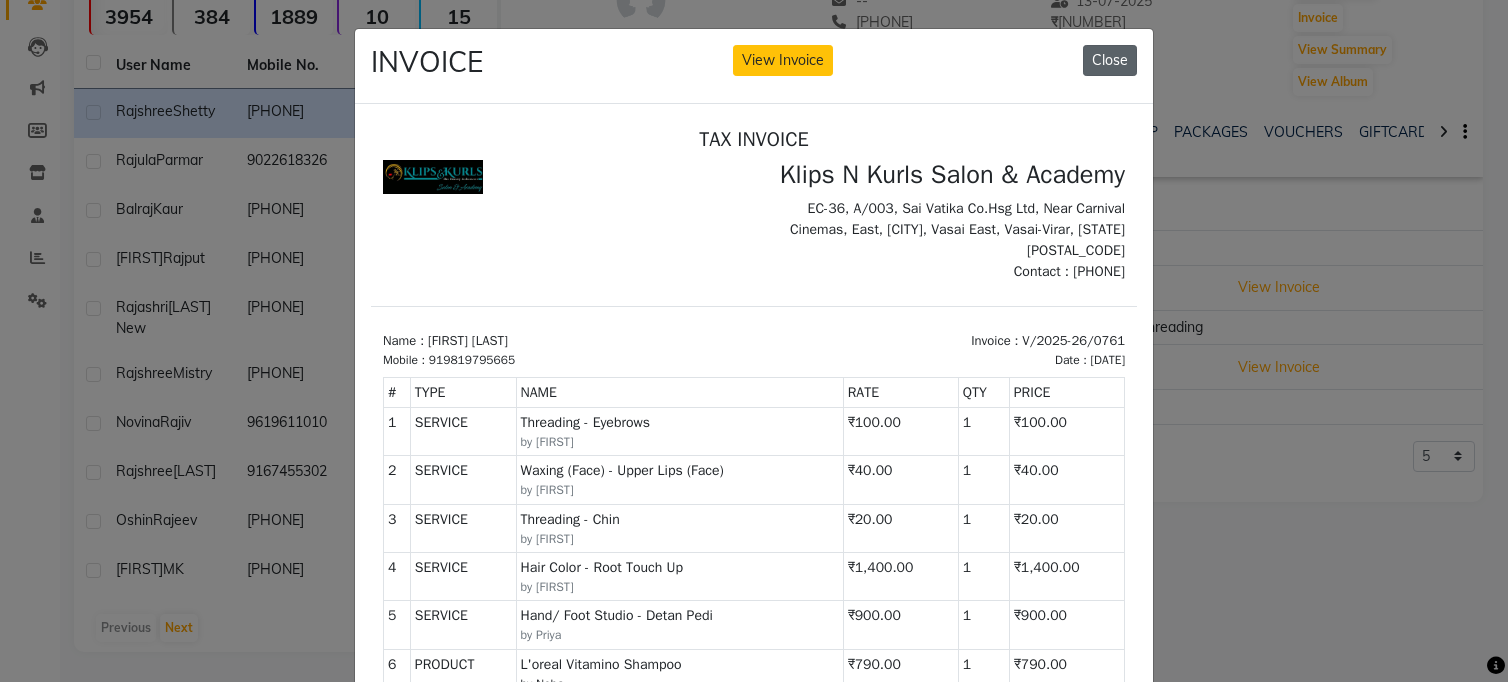 click on "Close" 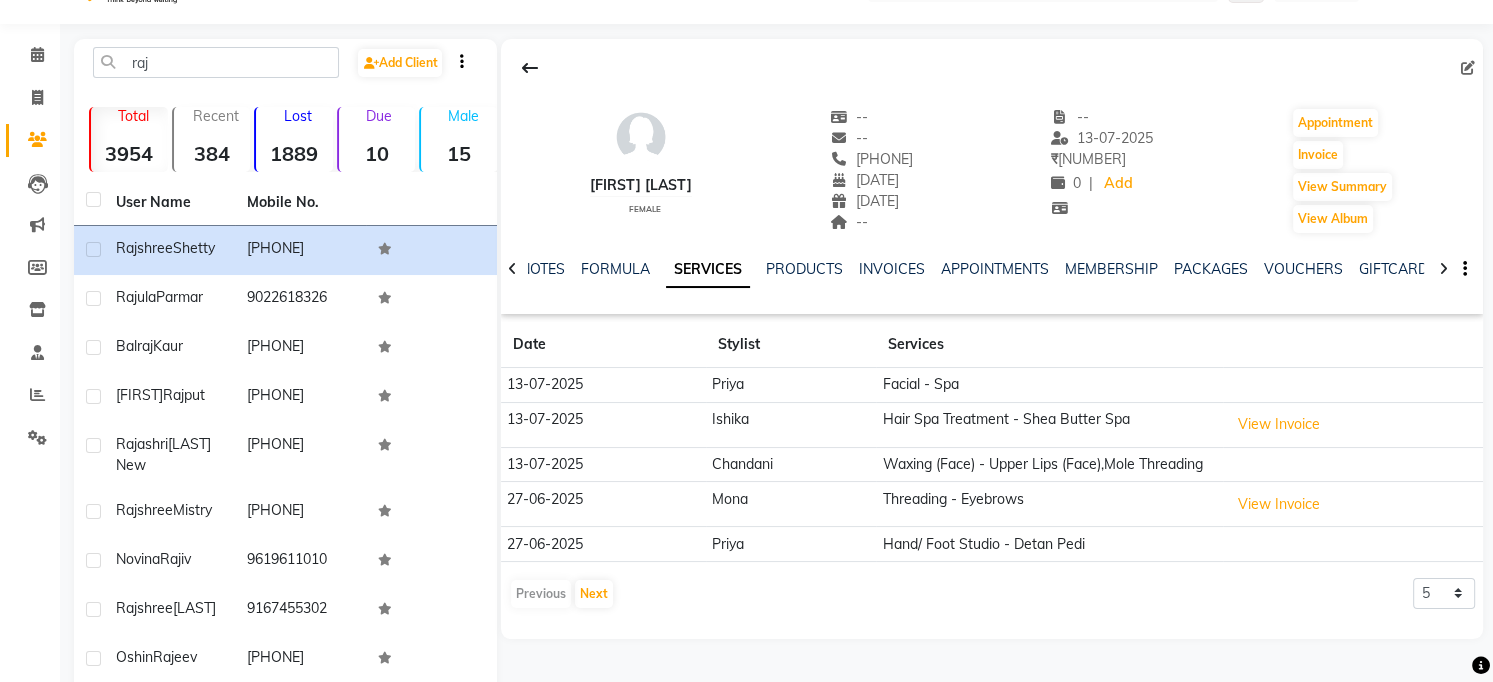 scroll, scrollTop: 22, scrollLeft: 0, axis: vertical 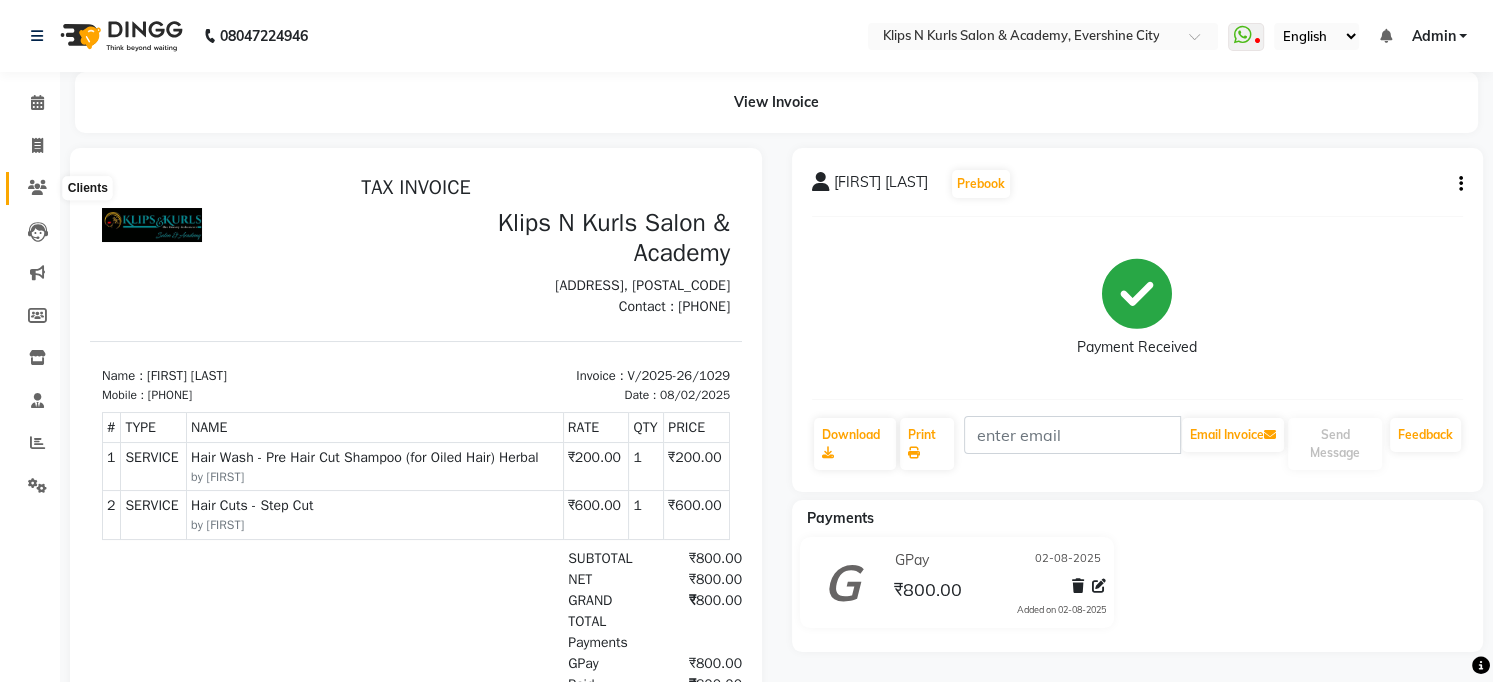 click 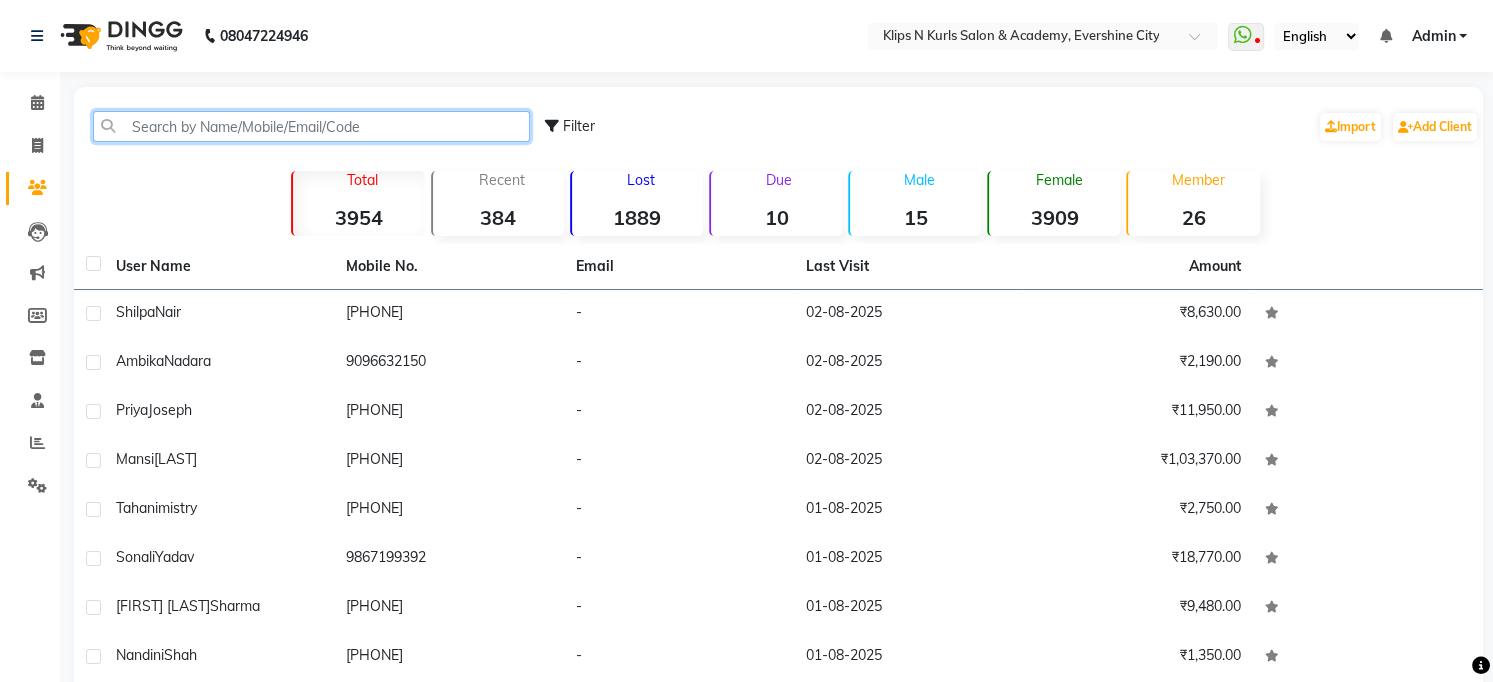 click 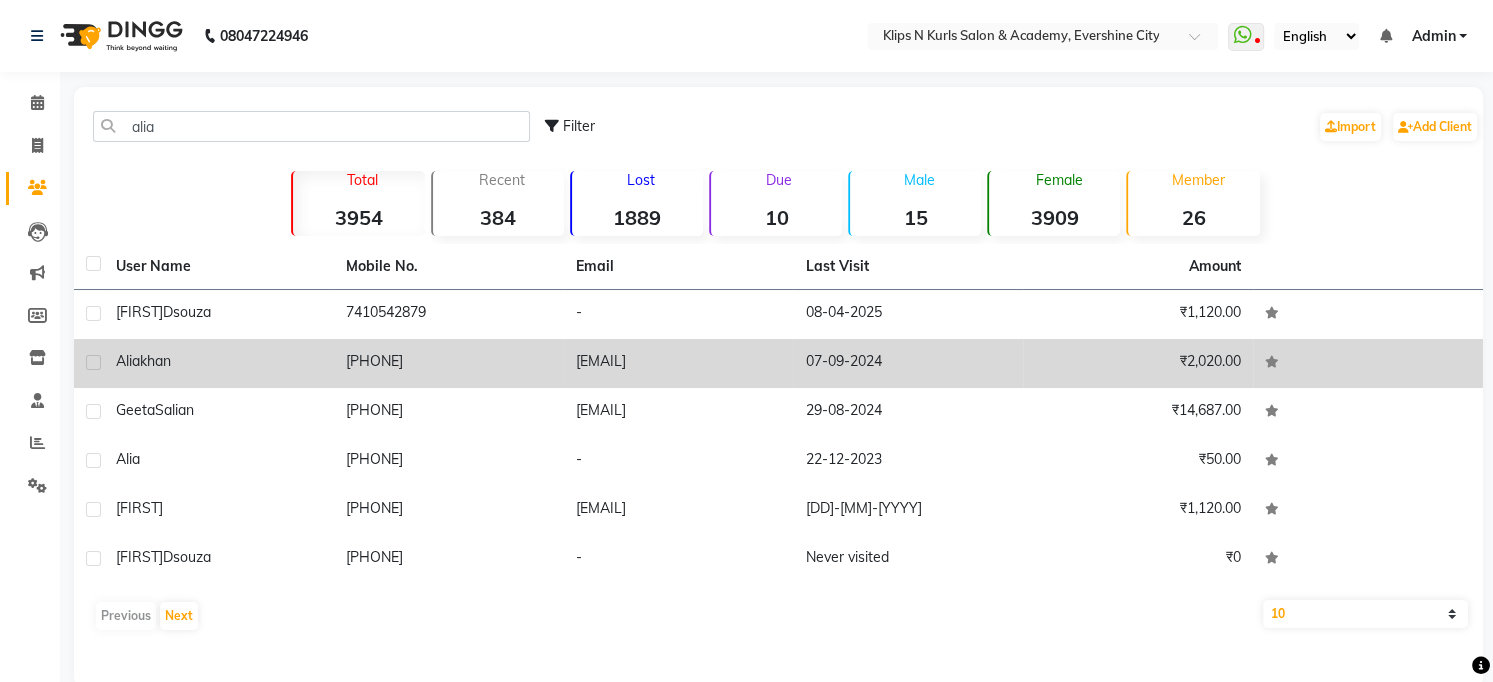 click on "[FIRST]  [LAST]" 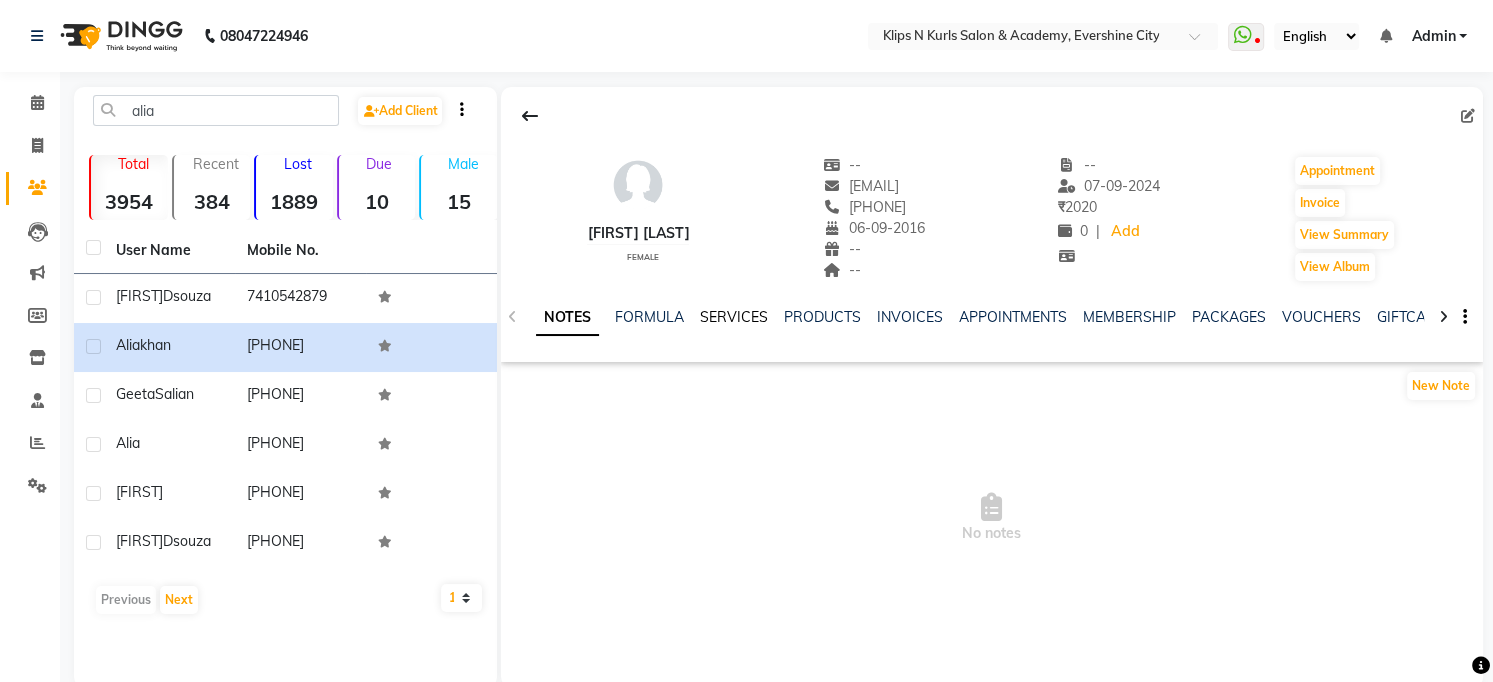 click on "SERVICES" 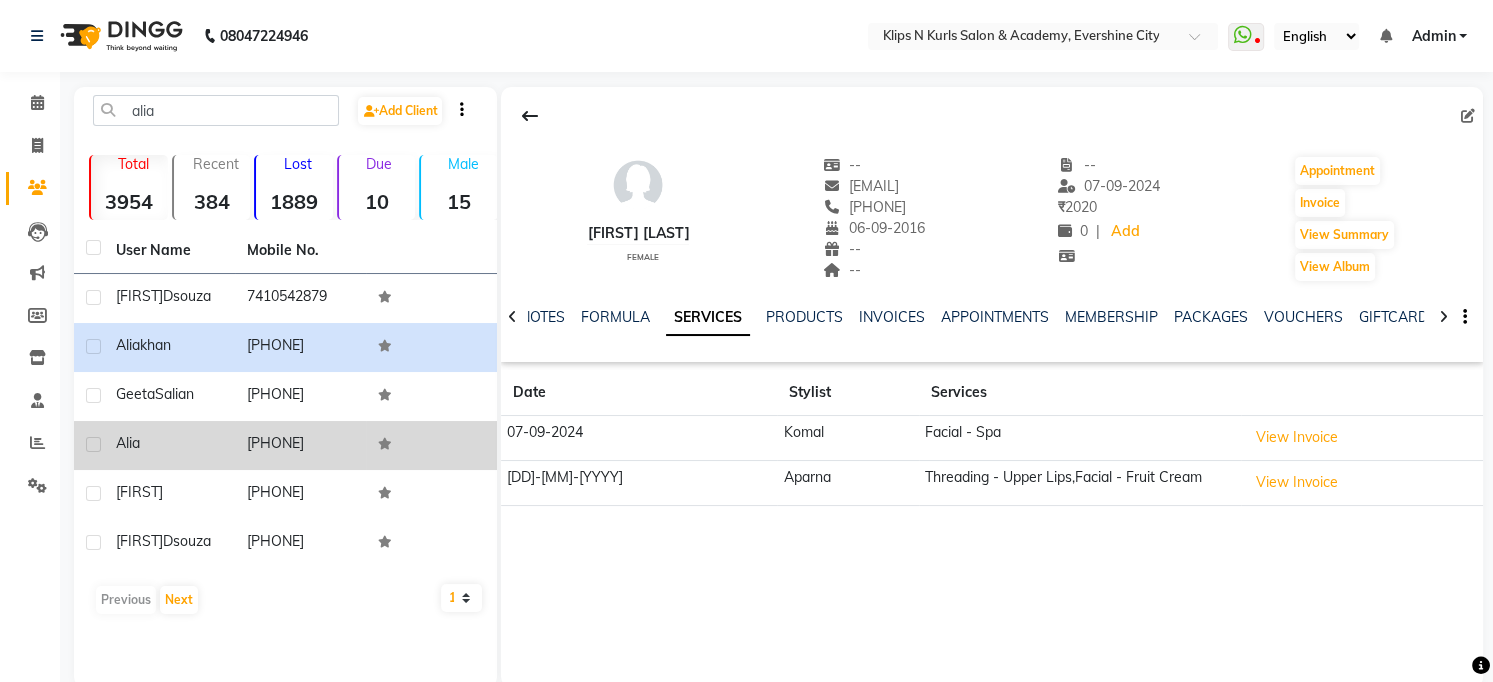 click on "[PHONE]" 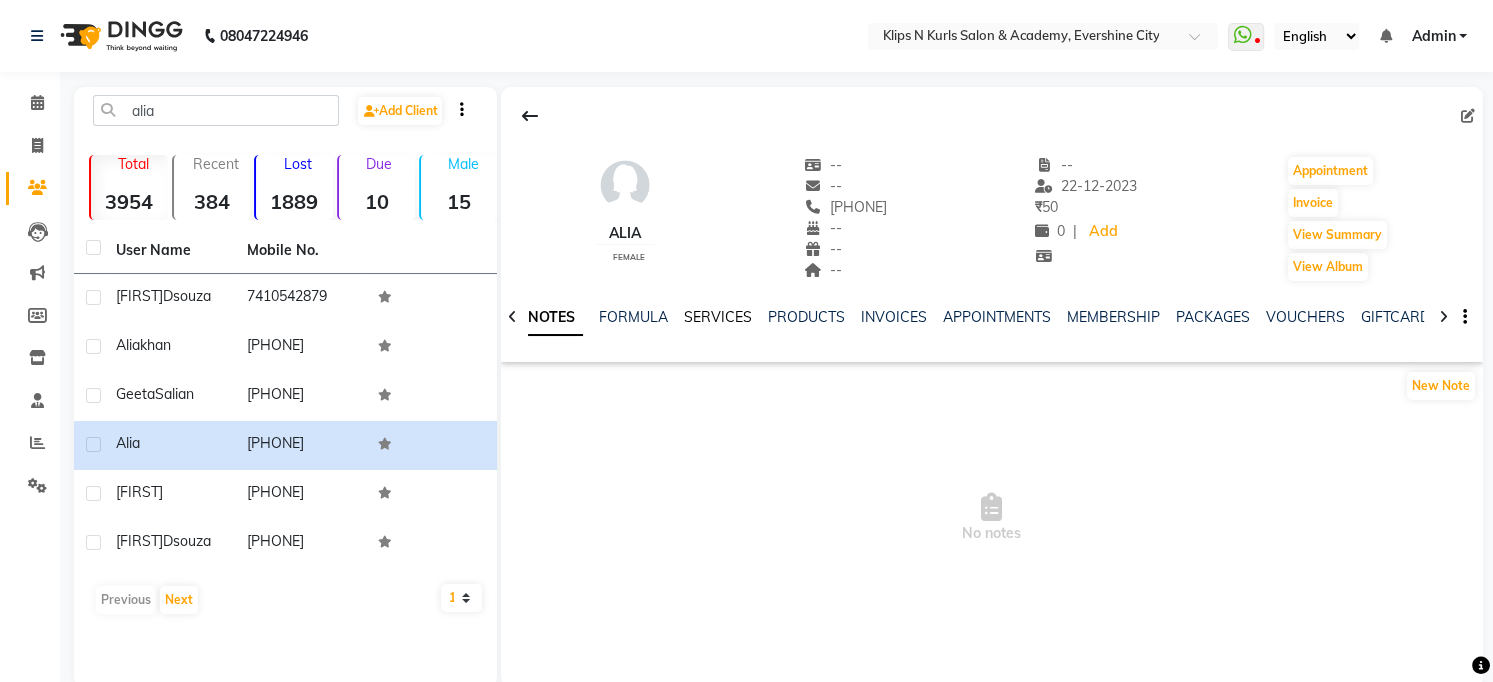 click on "SERVICES" 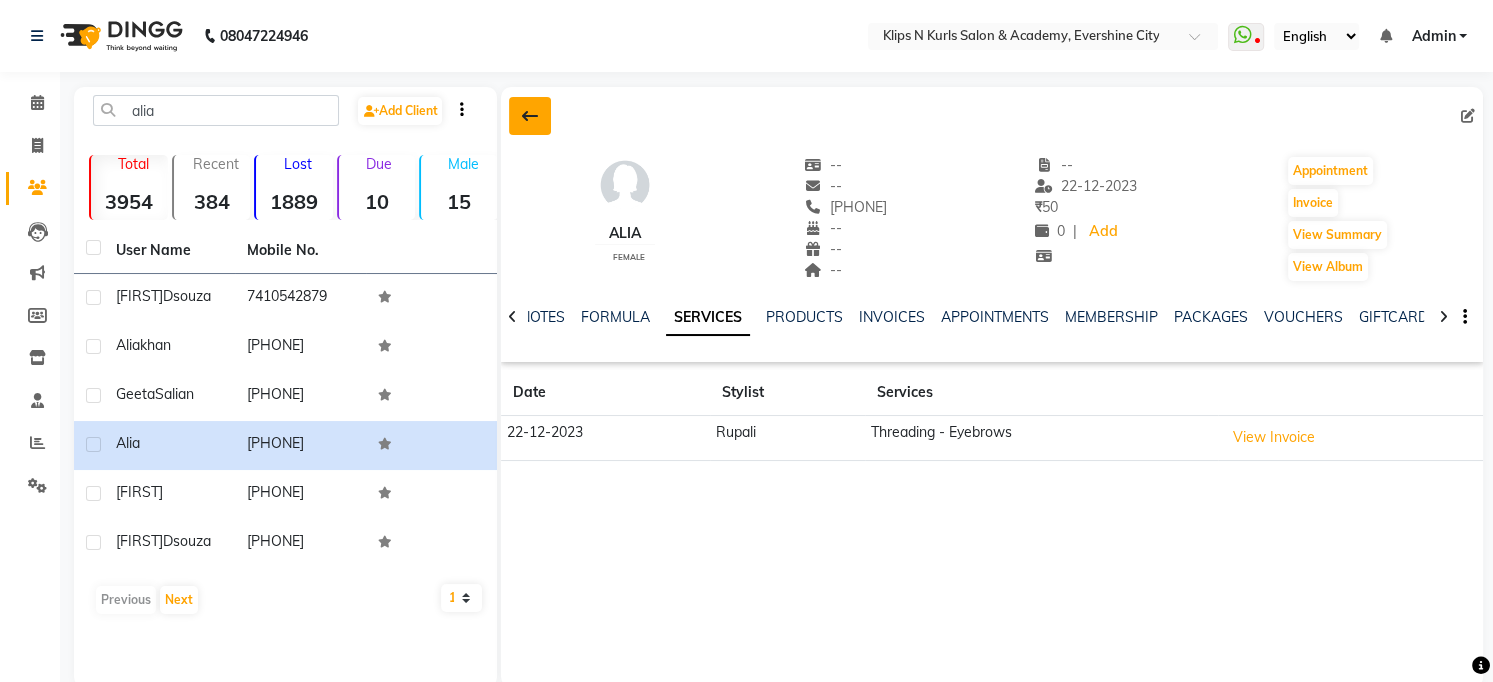 click 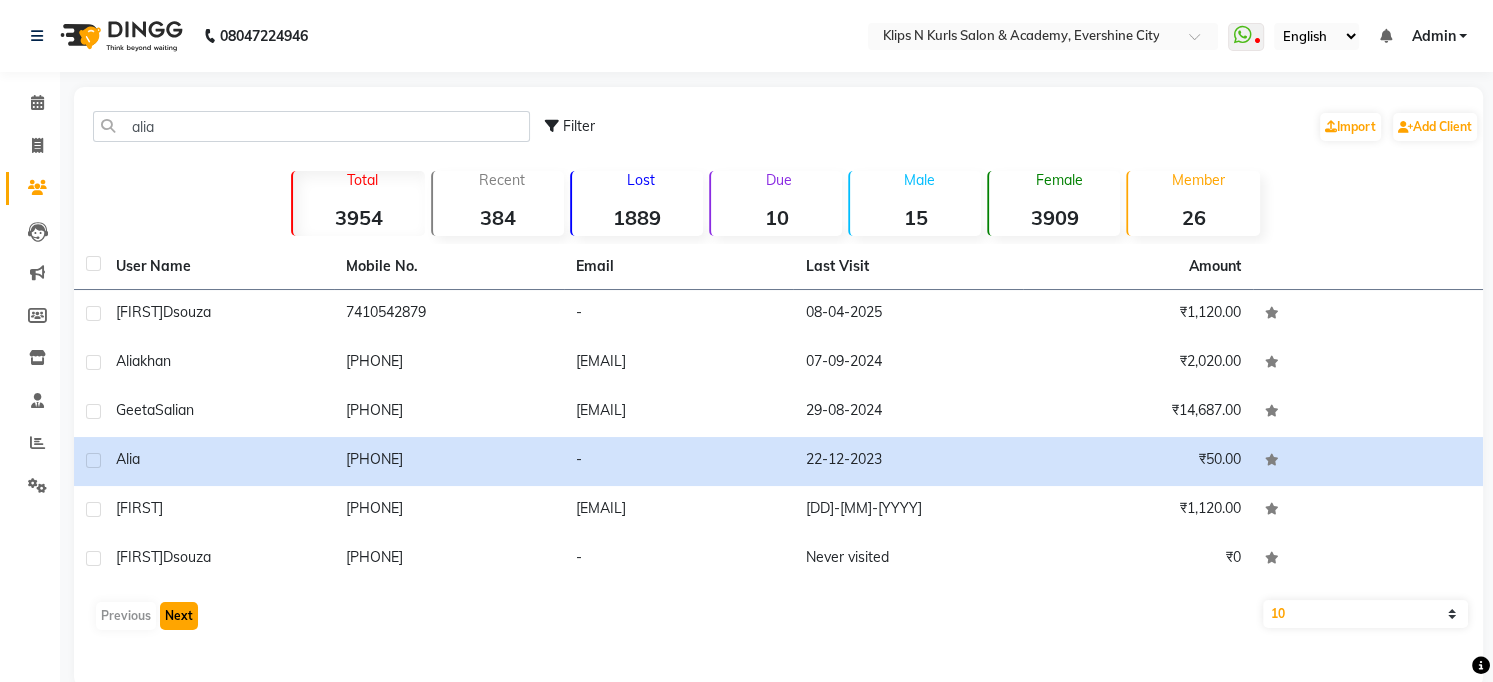 click on "Next" 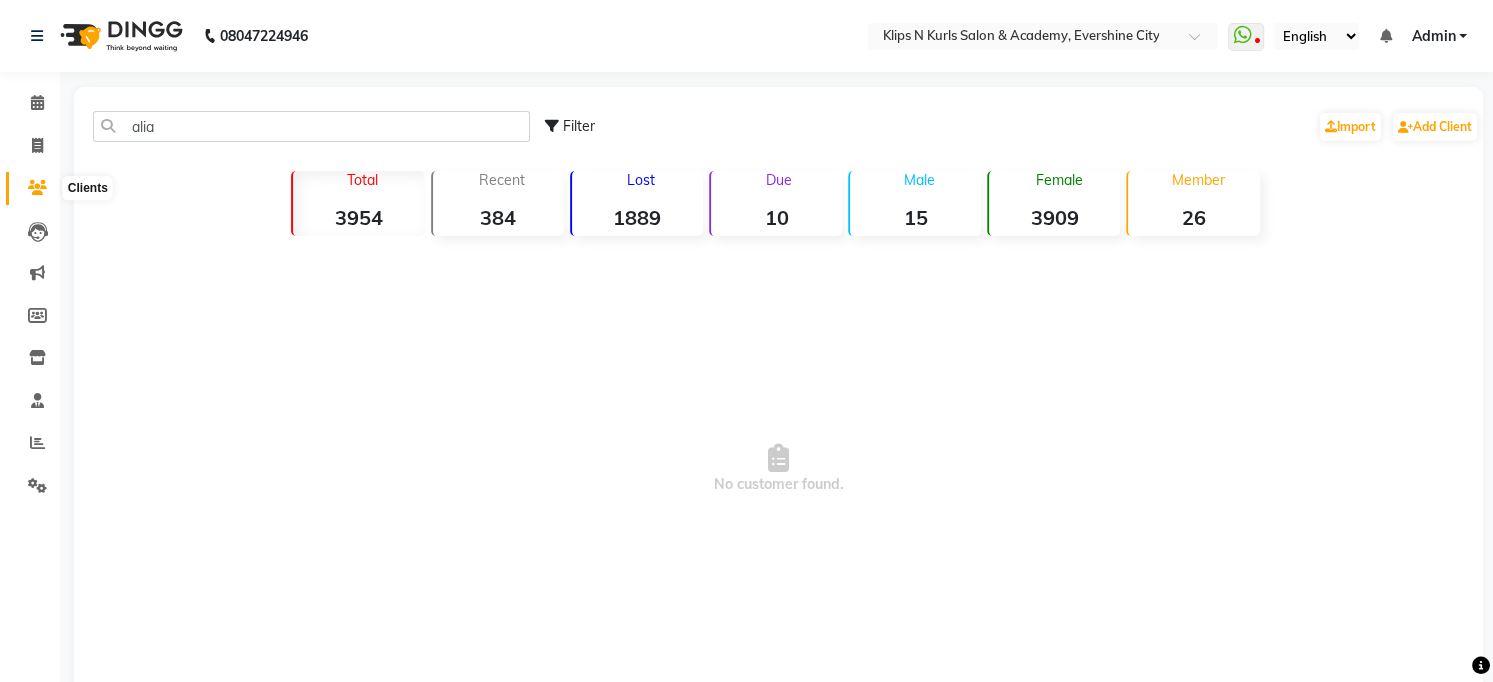 click 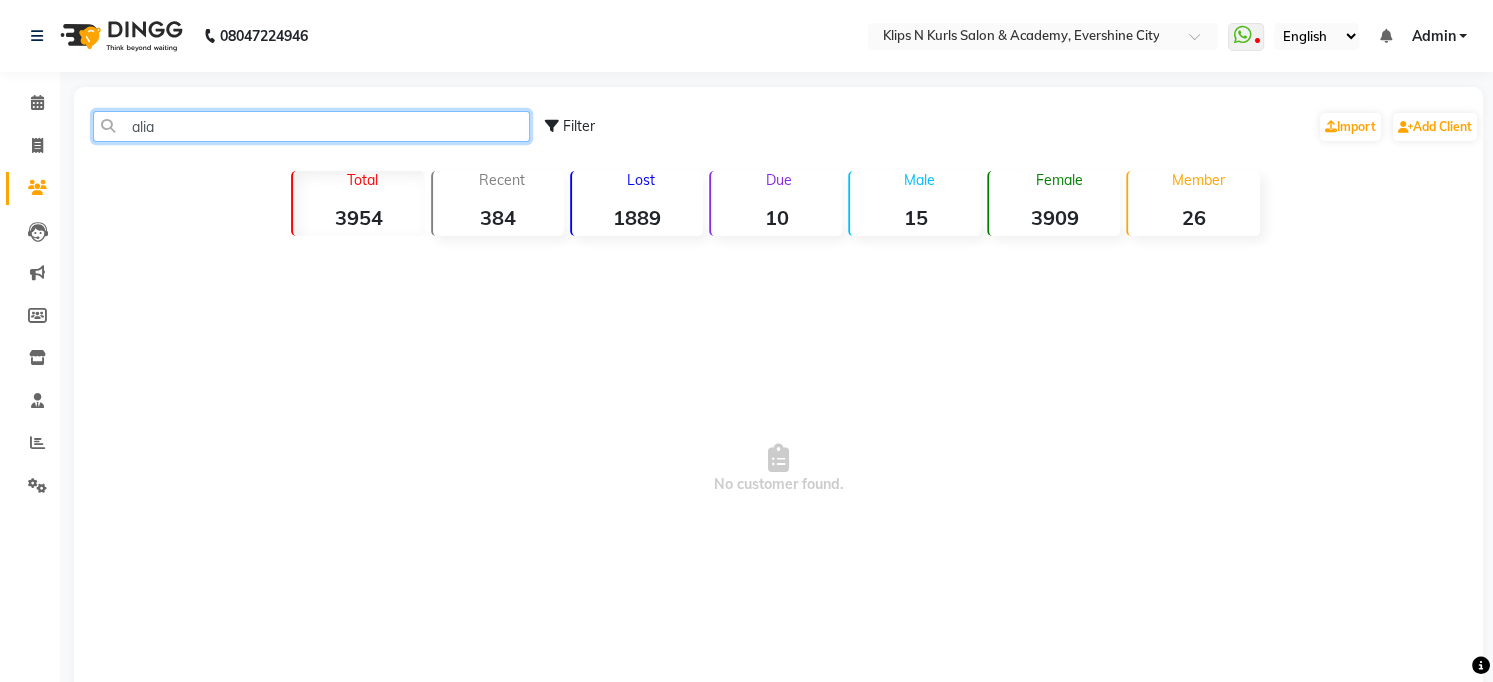click on "alia" 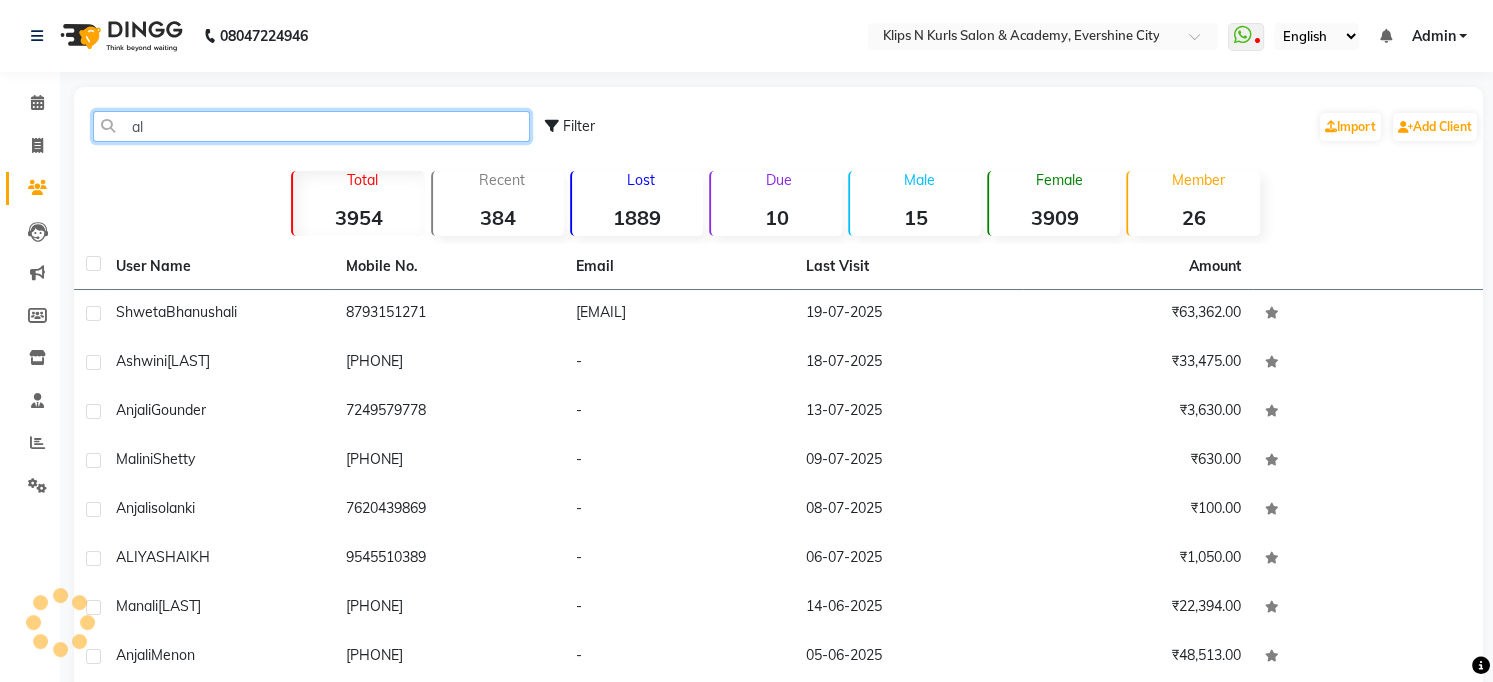 type on "a" 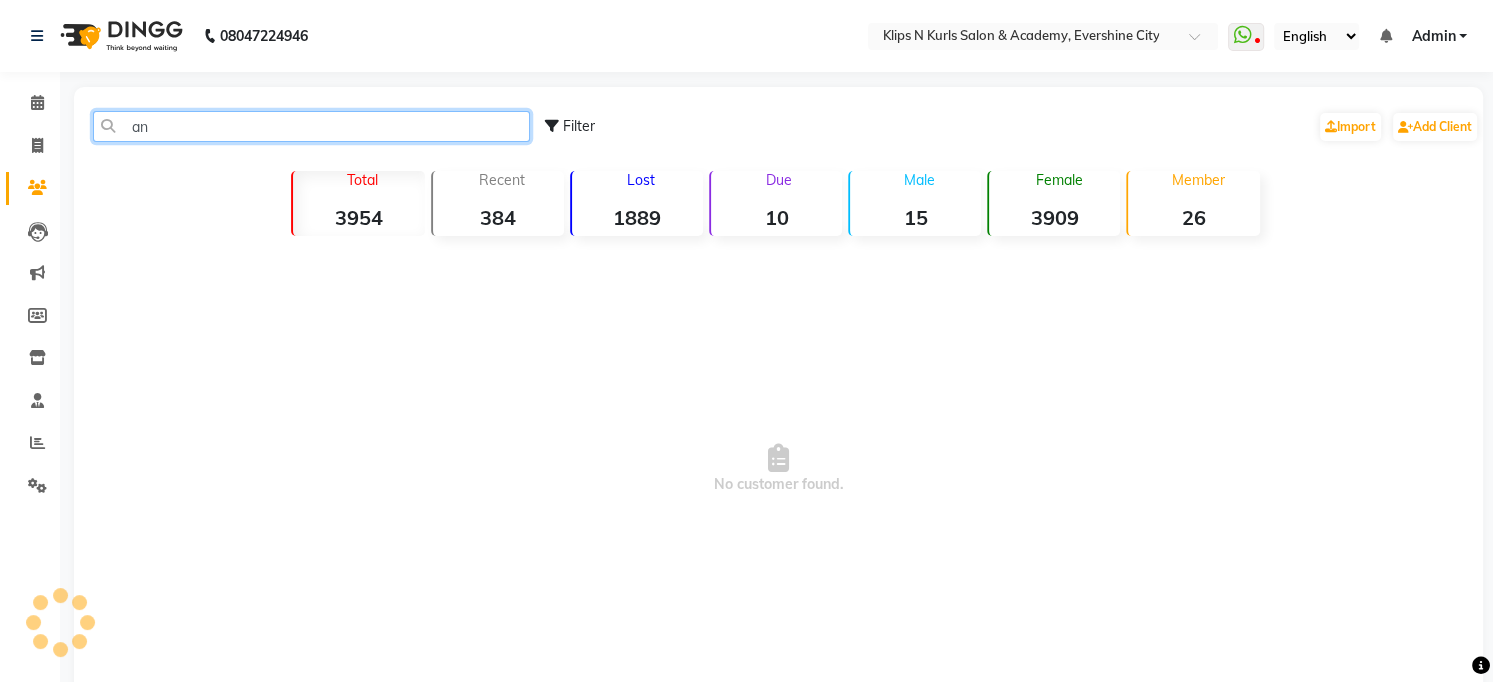 type on "a" 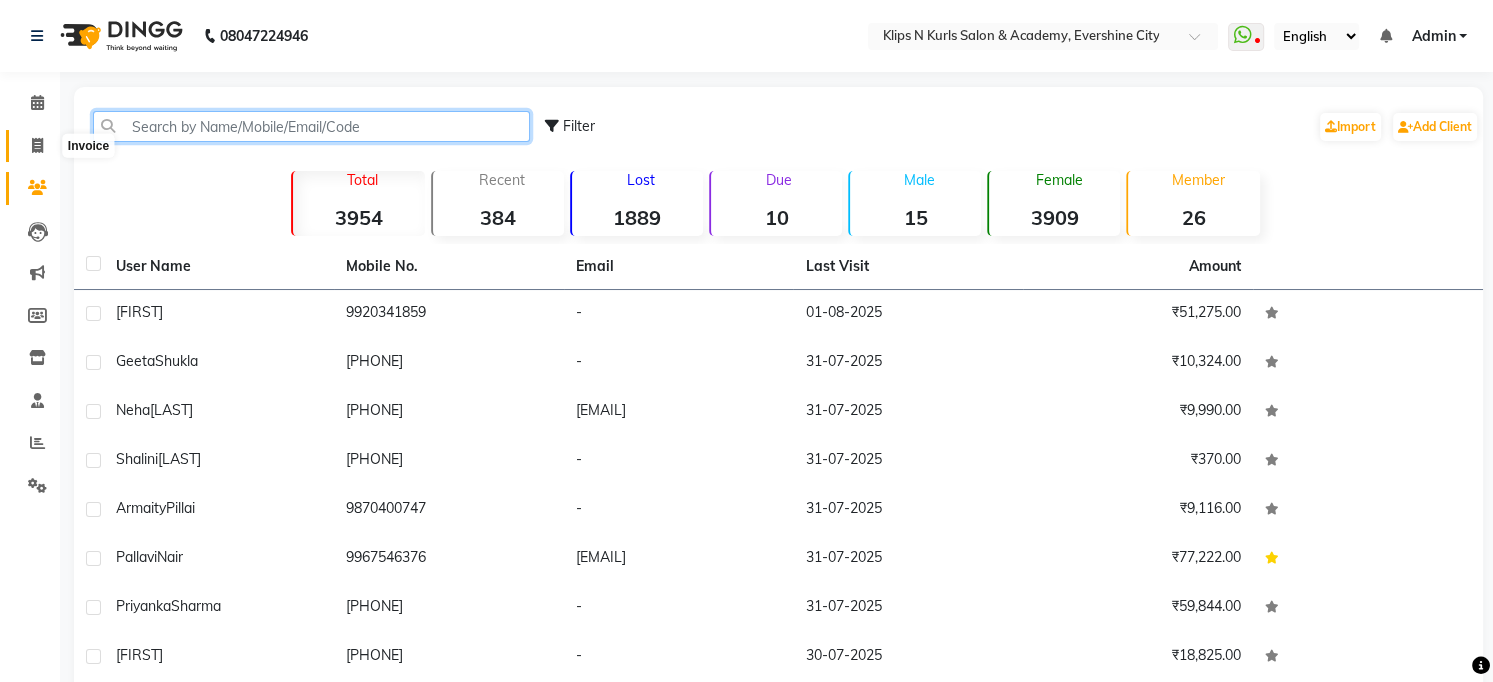 type 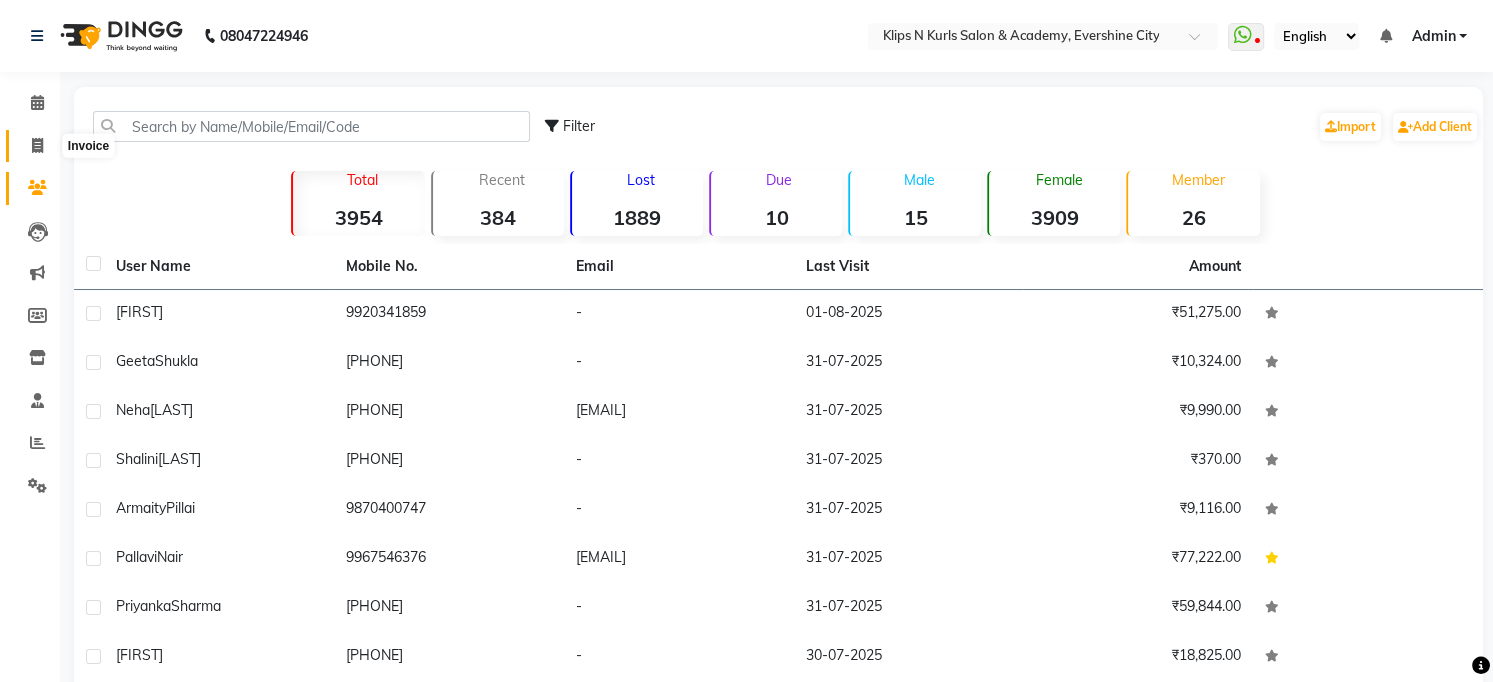 click 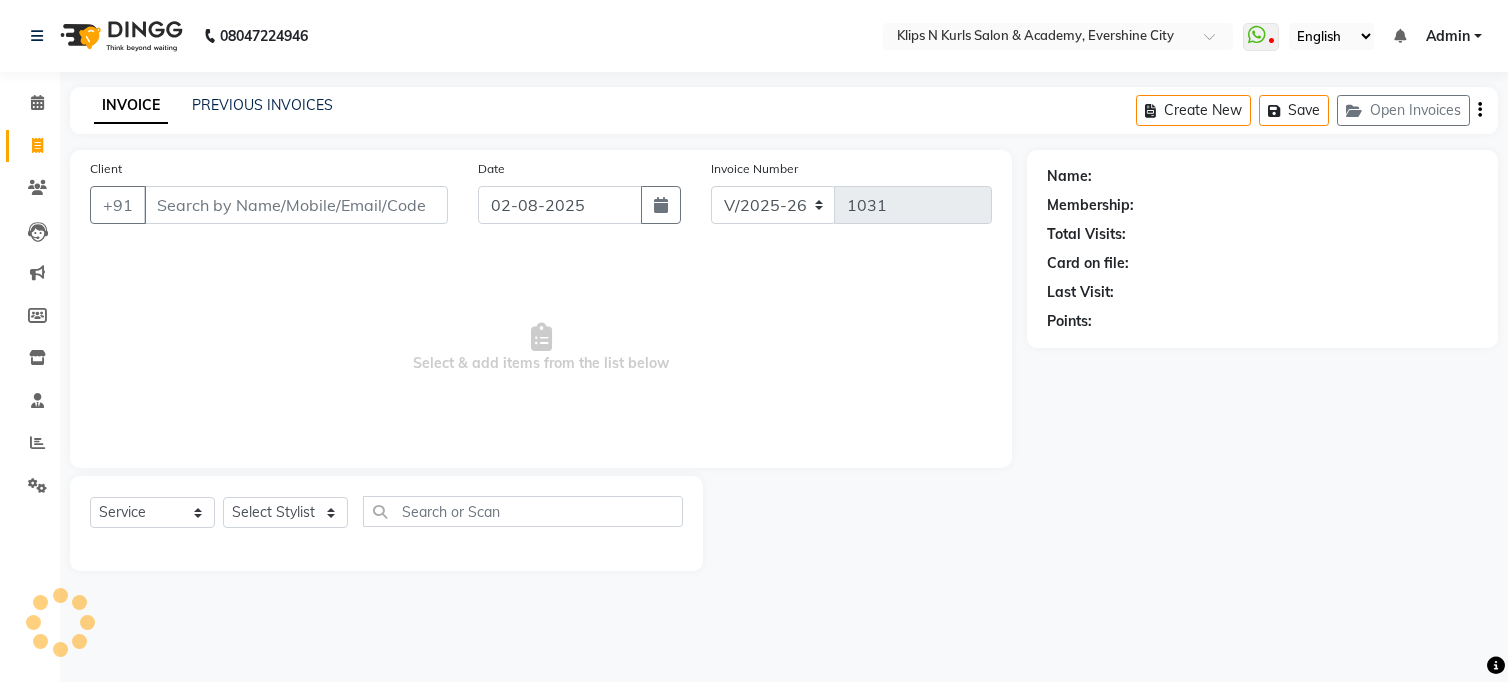 select on "3852" 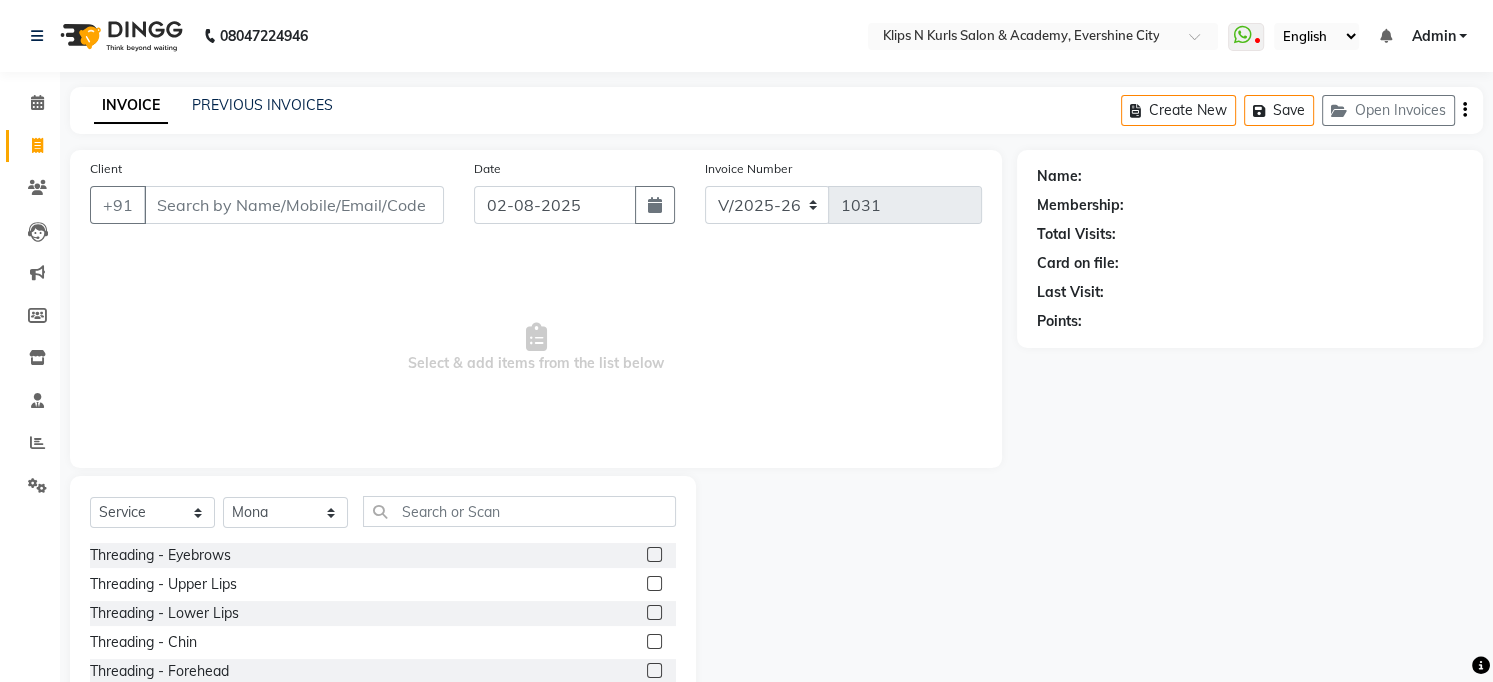 click on "Client" at bounding box center (294, 205) 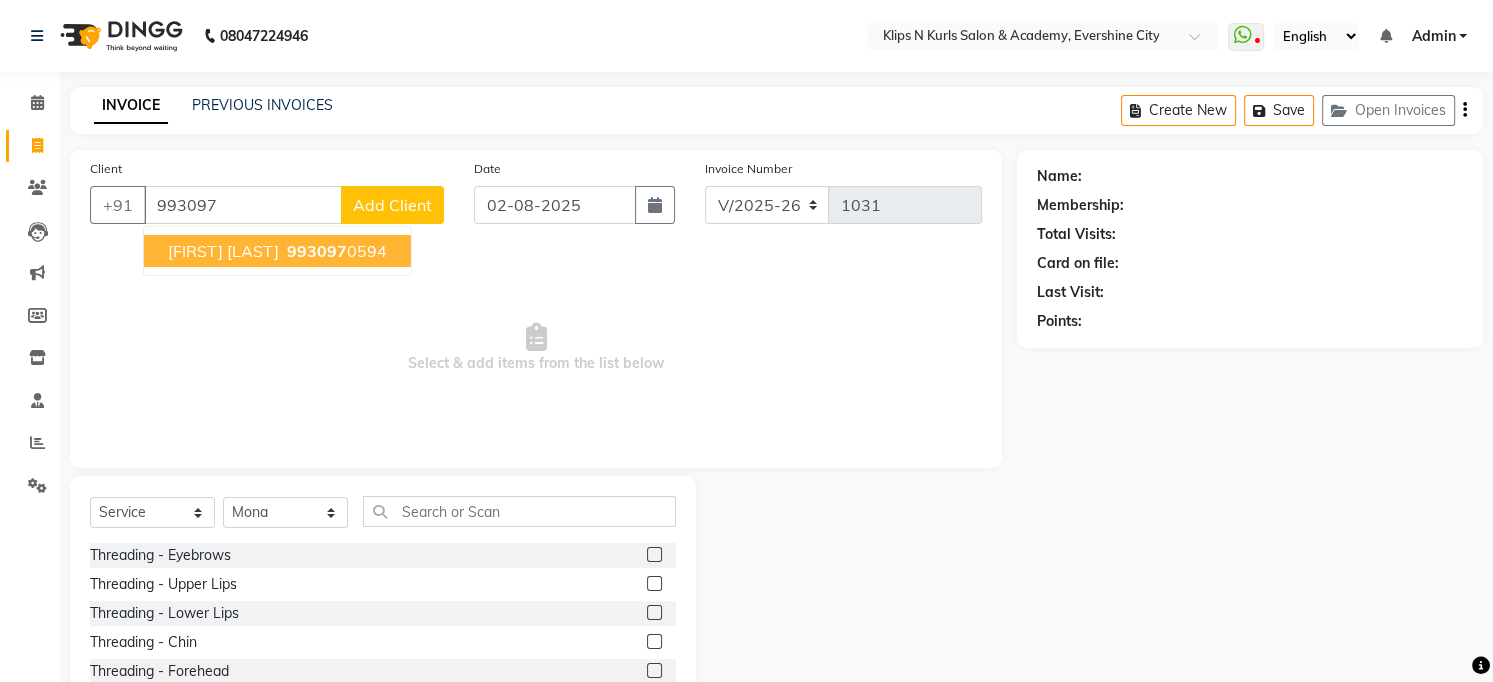 click on "[FIRST] [LAST]" at bounding box center (223, 251) 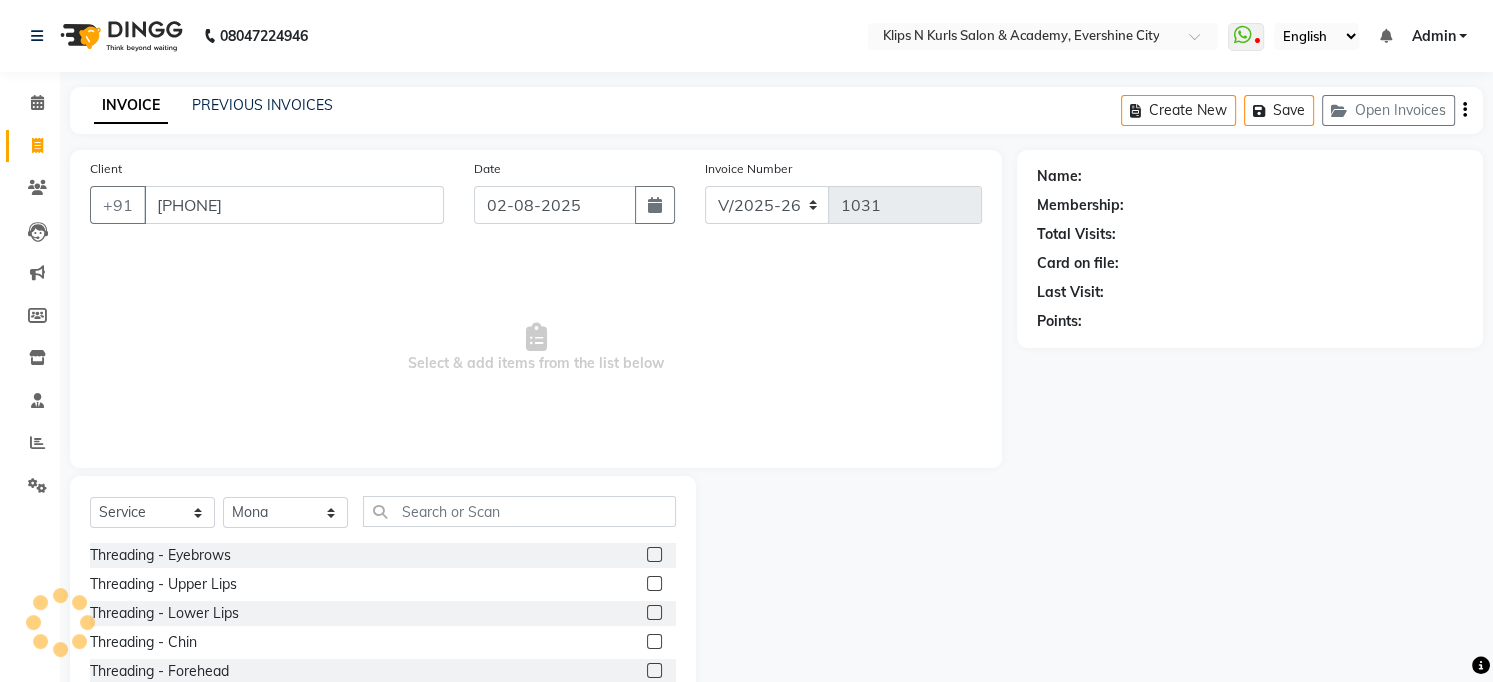 type on "[PHONE]" 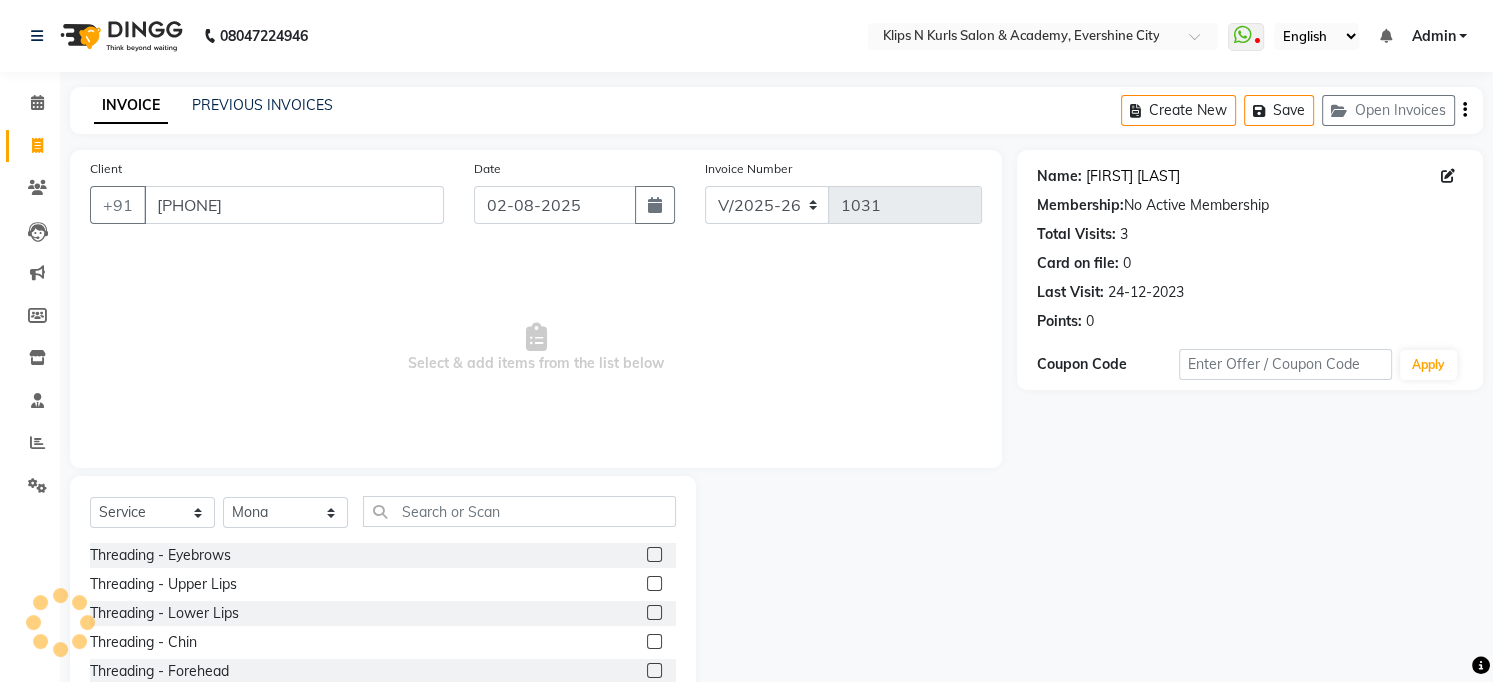 click on "[FIRST] [LAST]" 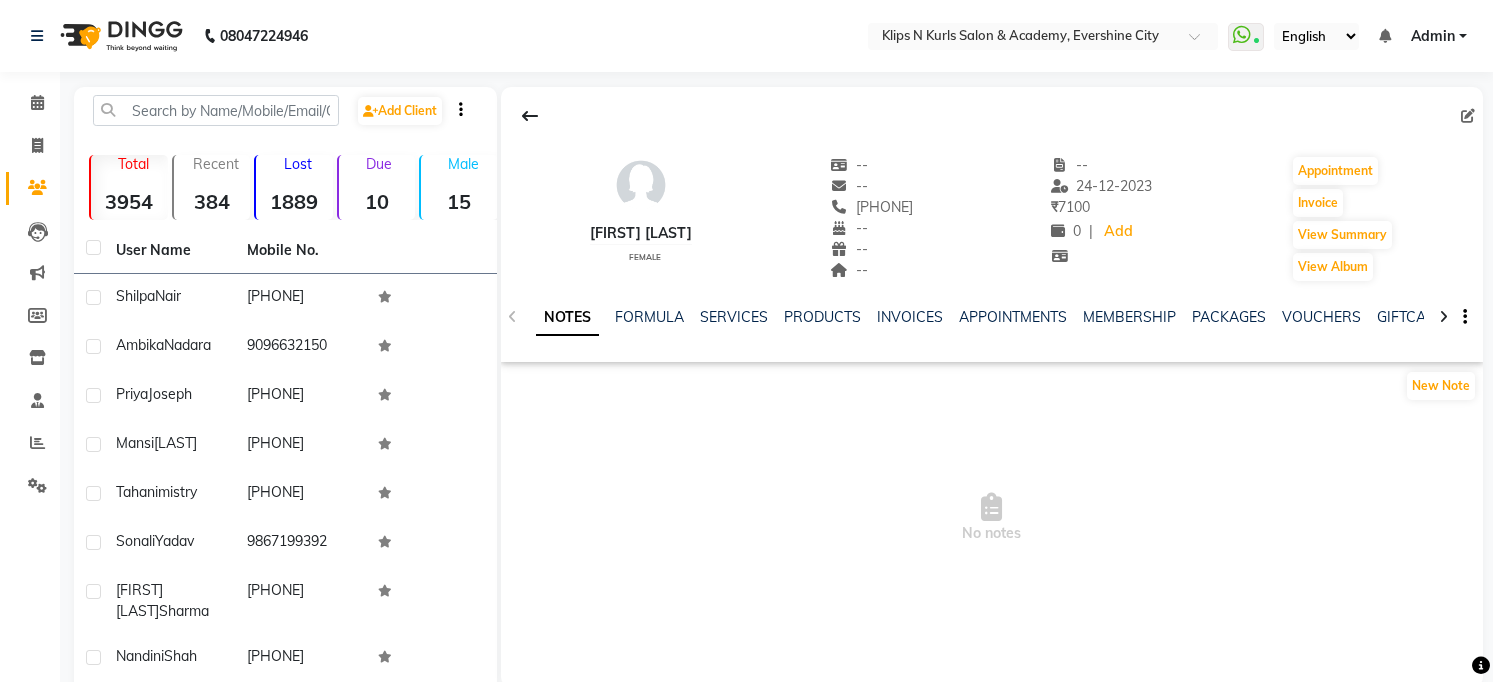 scroll, scrollTop: 0, scrollLeft: 0, axis: both 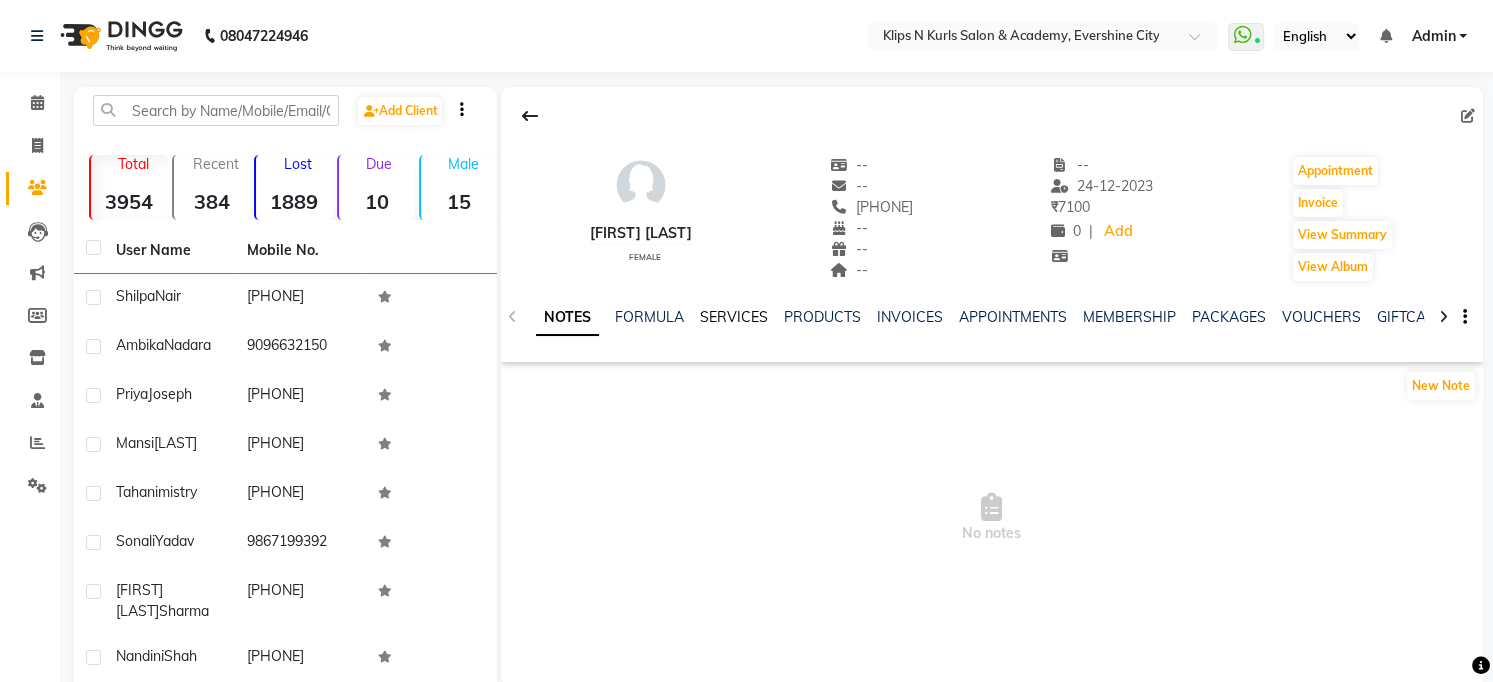 click on "SERVICES" 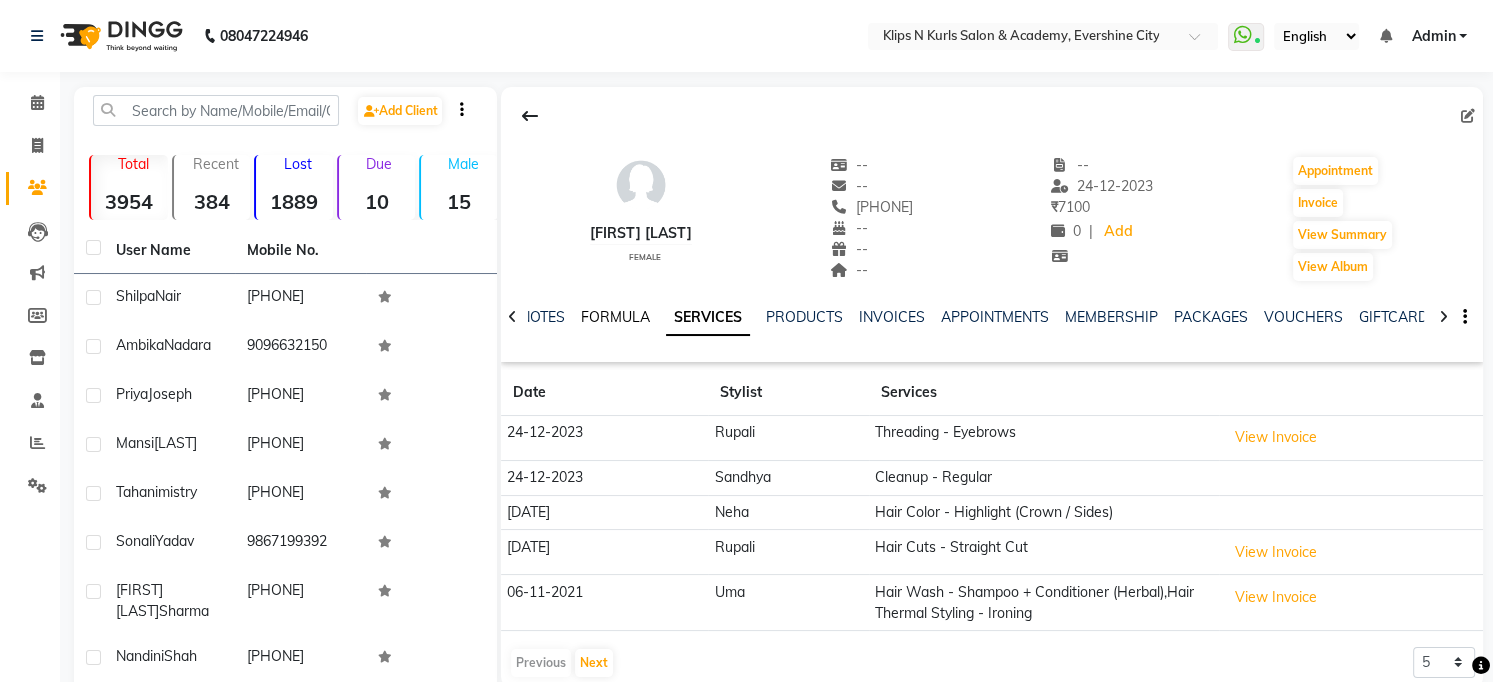 click on "FORMULA" 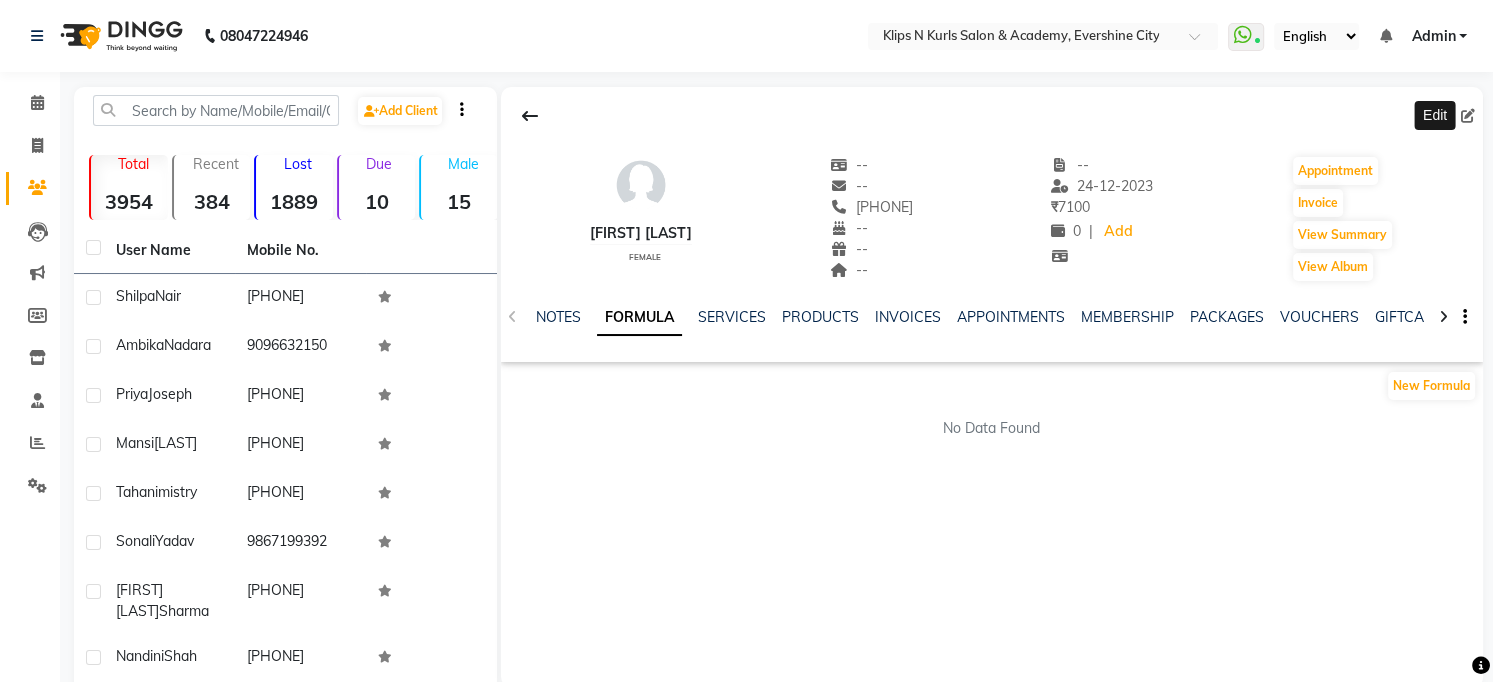 click 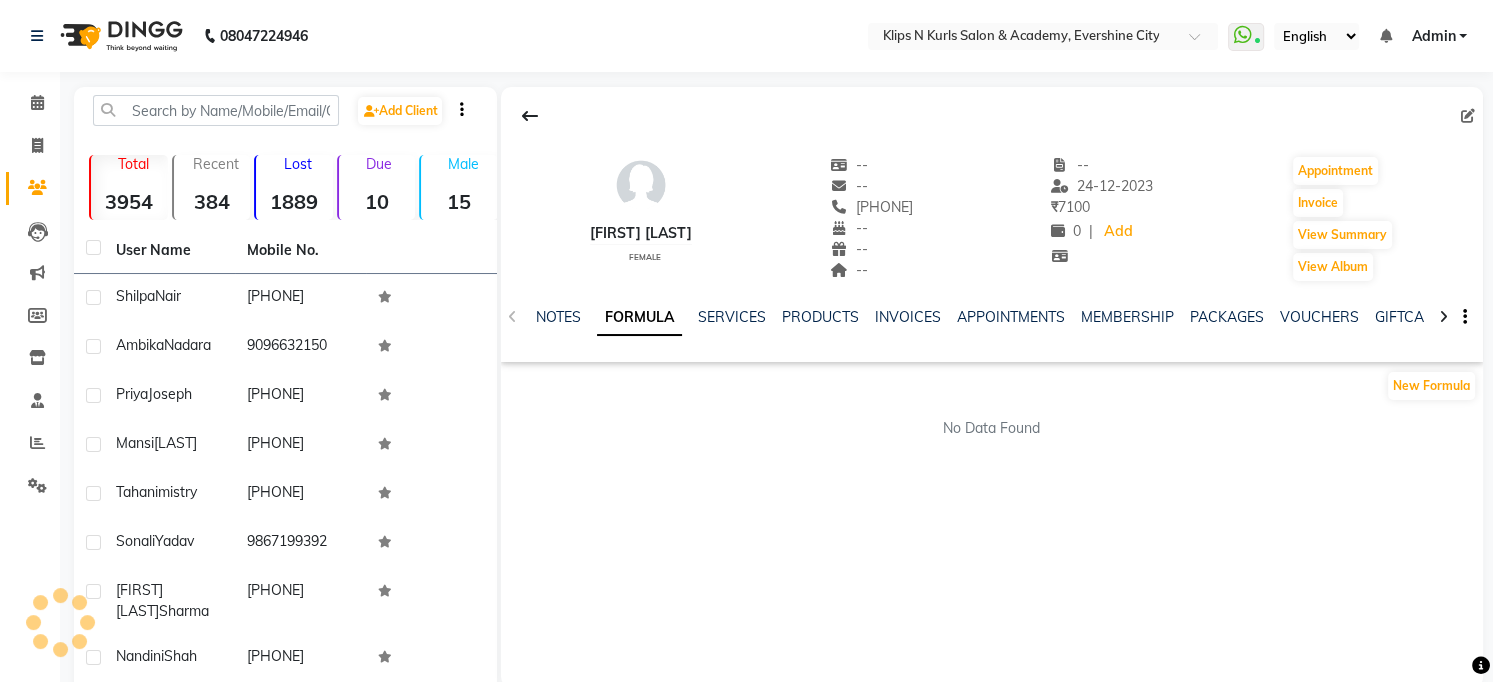 select on "22" 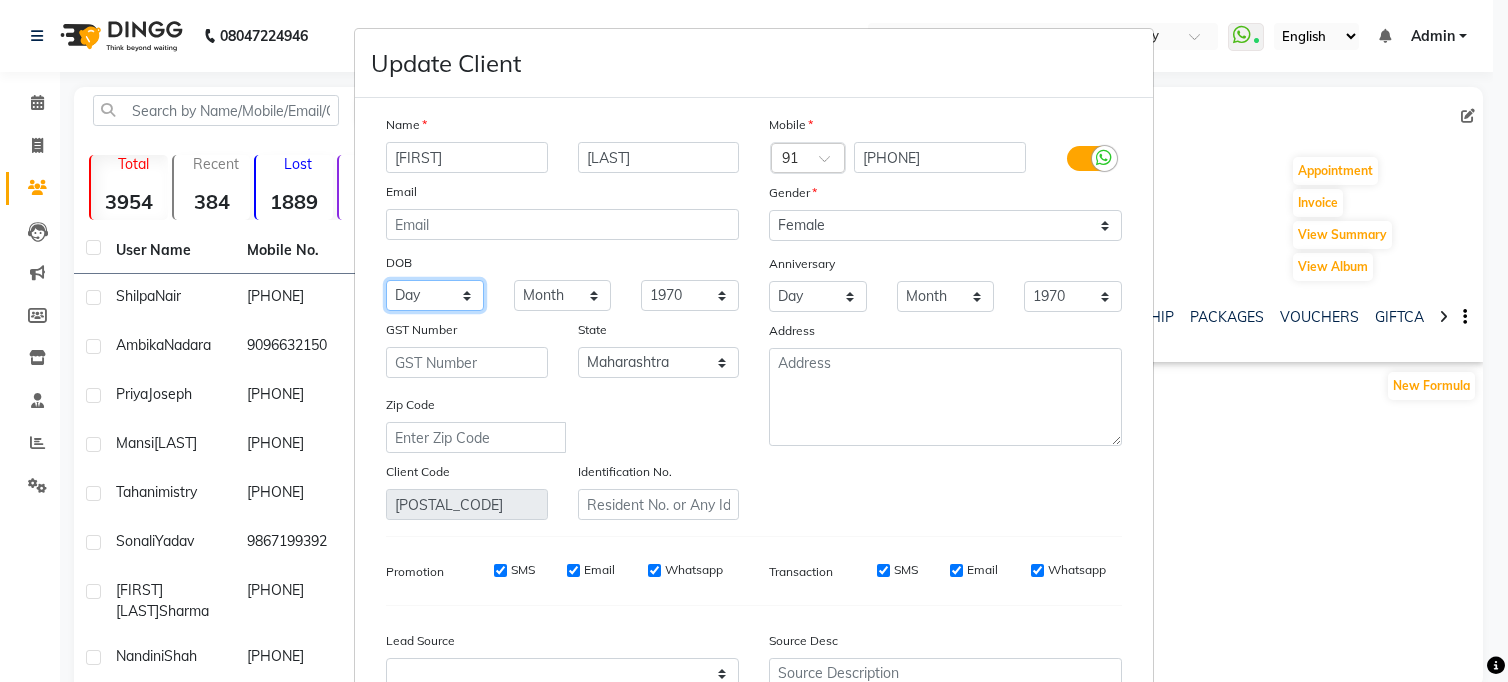 click on "Day 01 02 03 04 05 06 07 08 09 10 11 12 13 14 15 16 17 18 19 20 21 22 23 24 25 26 27 28 29 30 31" at bounding box center (435, 295) 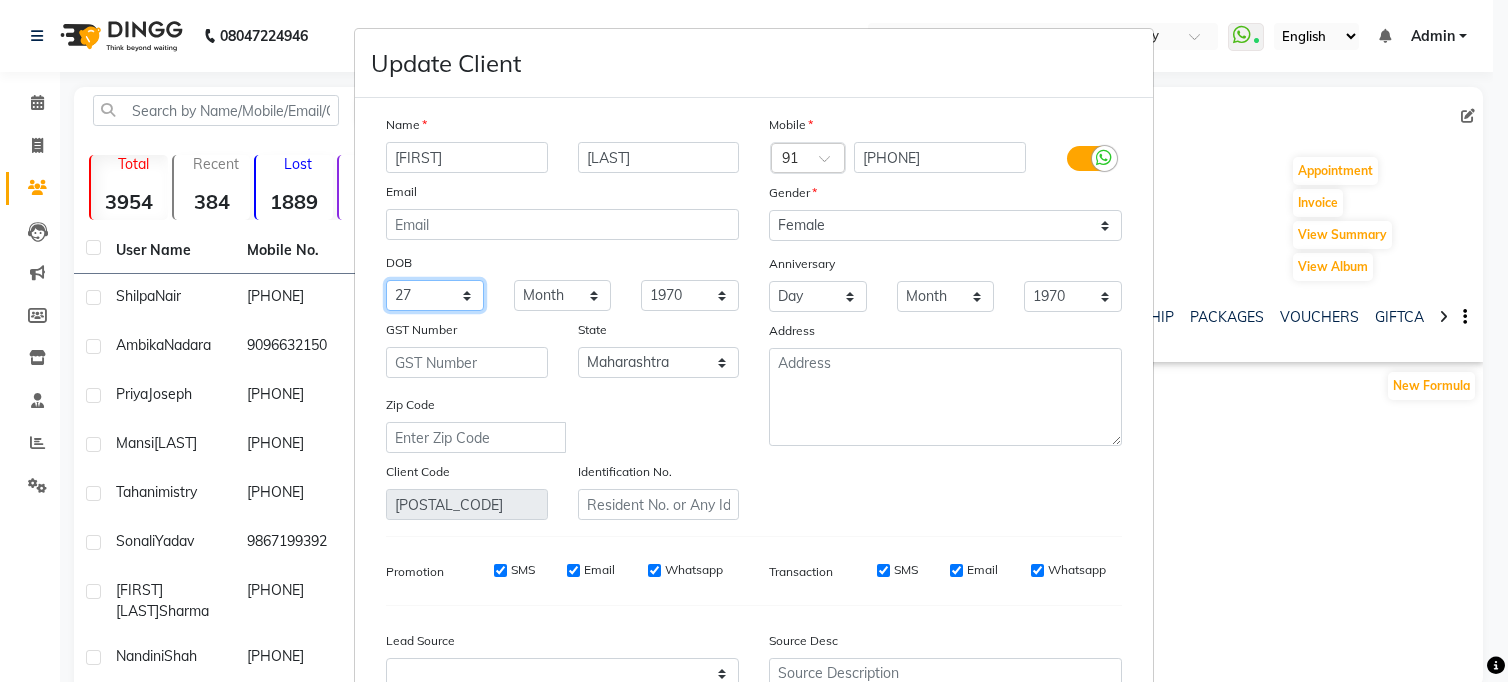 click on "Day 01 02 03 04 05 06 07 08 09 10 11 12 13 14 15 16 17 18 19 20 21 22 23 24 25 26 27 28 29 30 31" at bounding box center (435, 295) 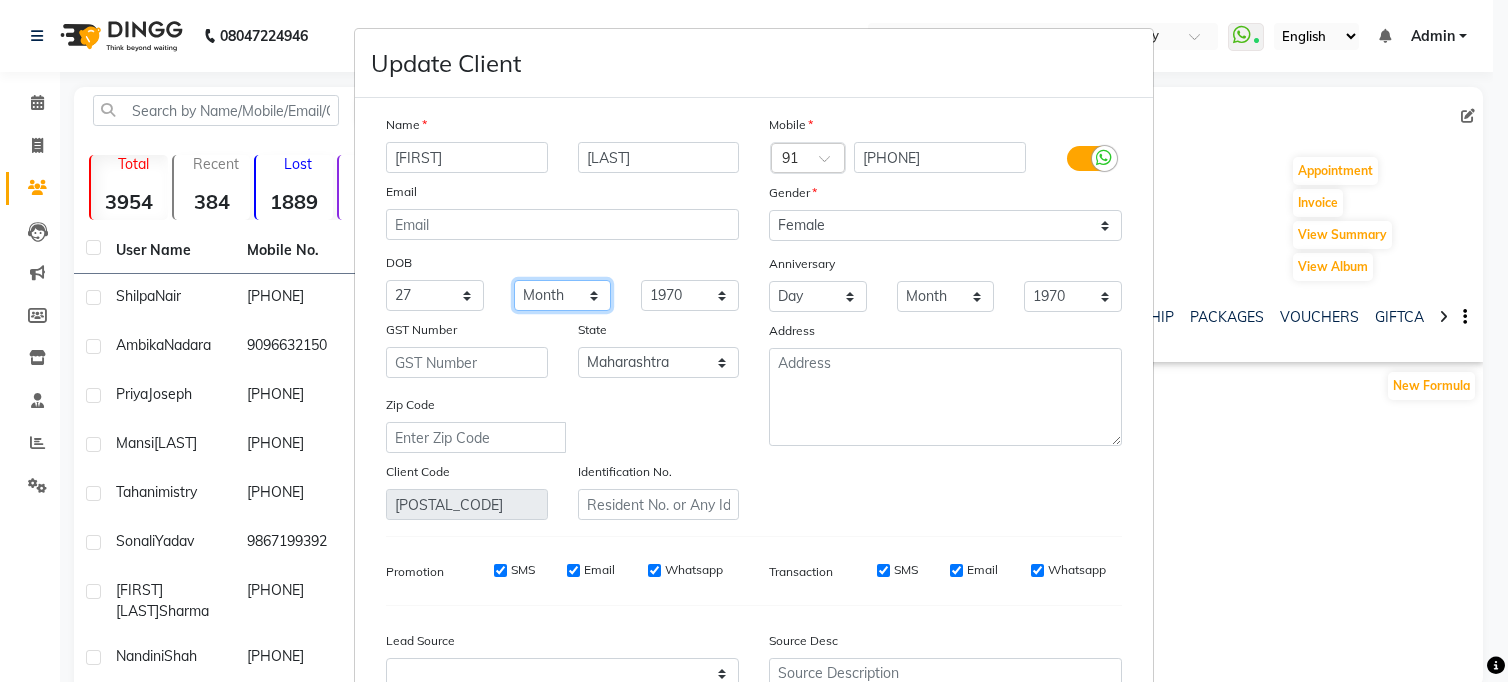 click on "Month January February March April May June July August September October November December" at bounding box center [563, 295] 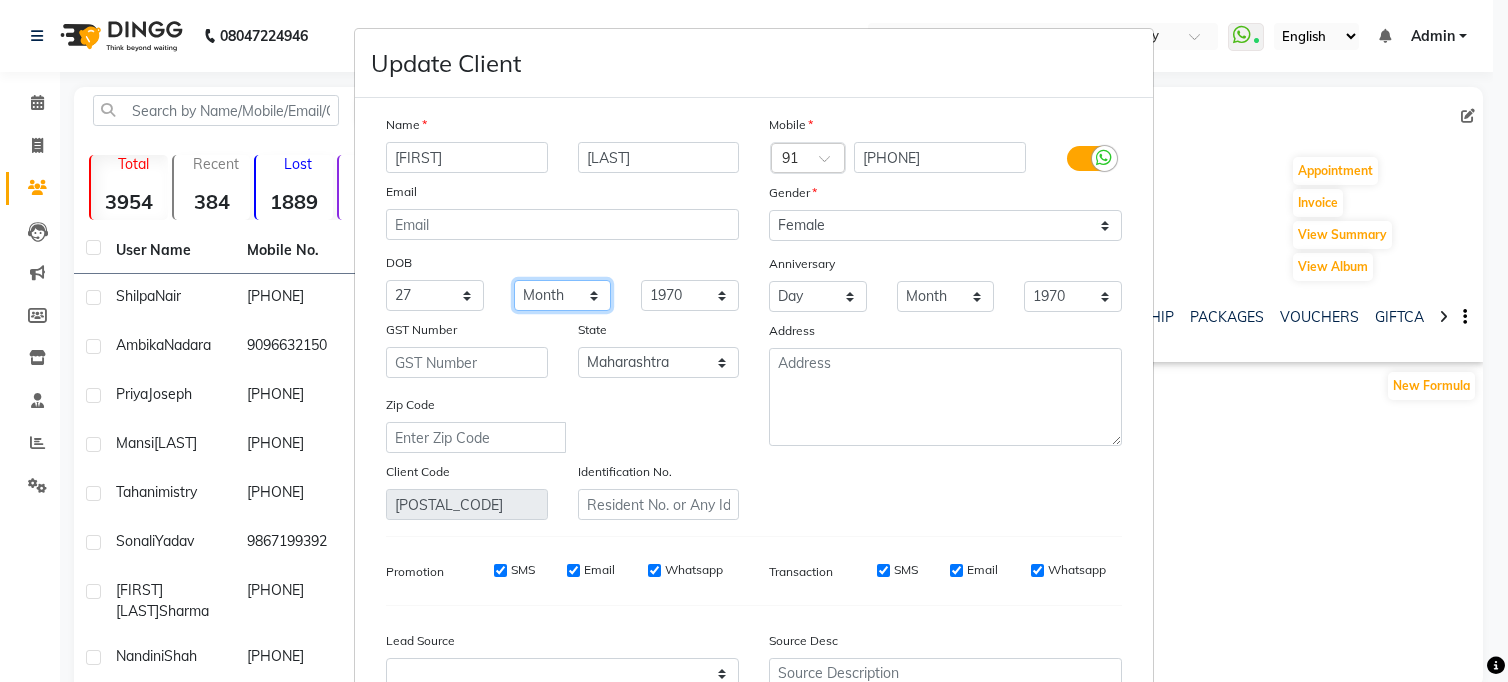 select on "12" 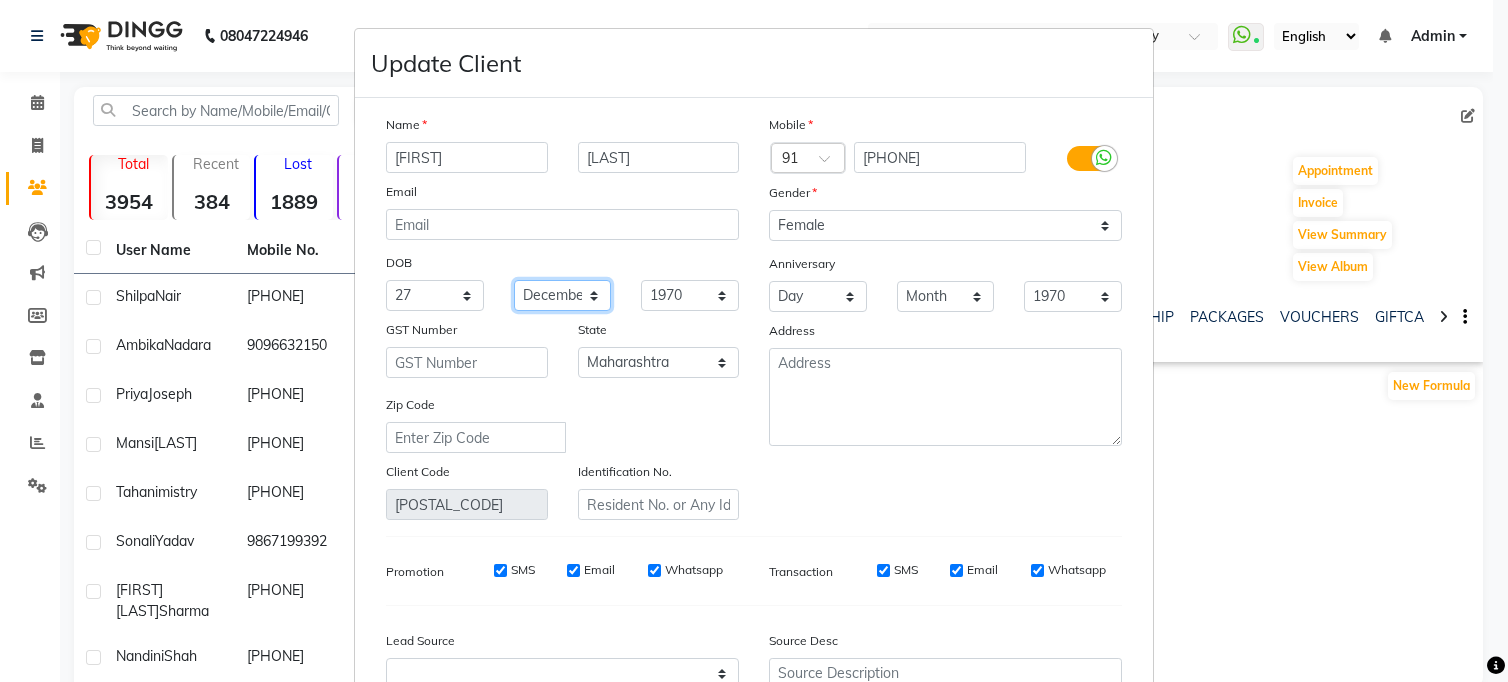 click on "Month January February March April May June July August September October November December" at bounding box center [563, 295] 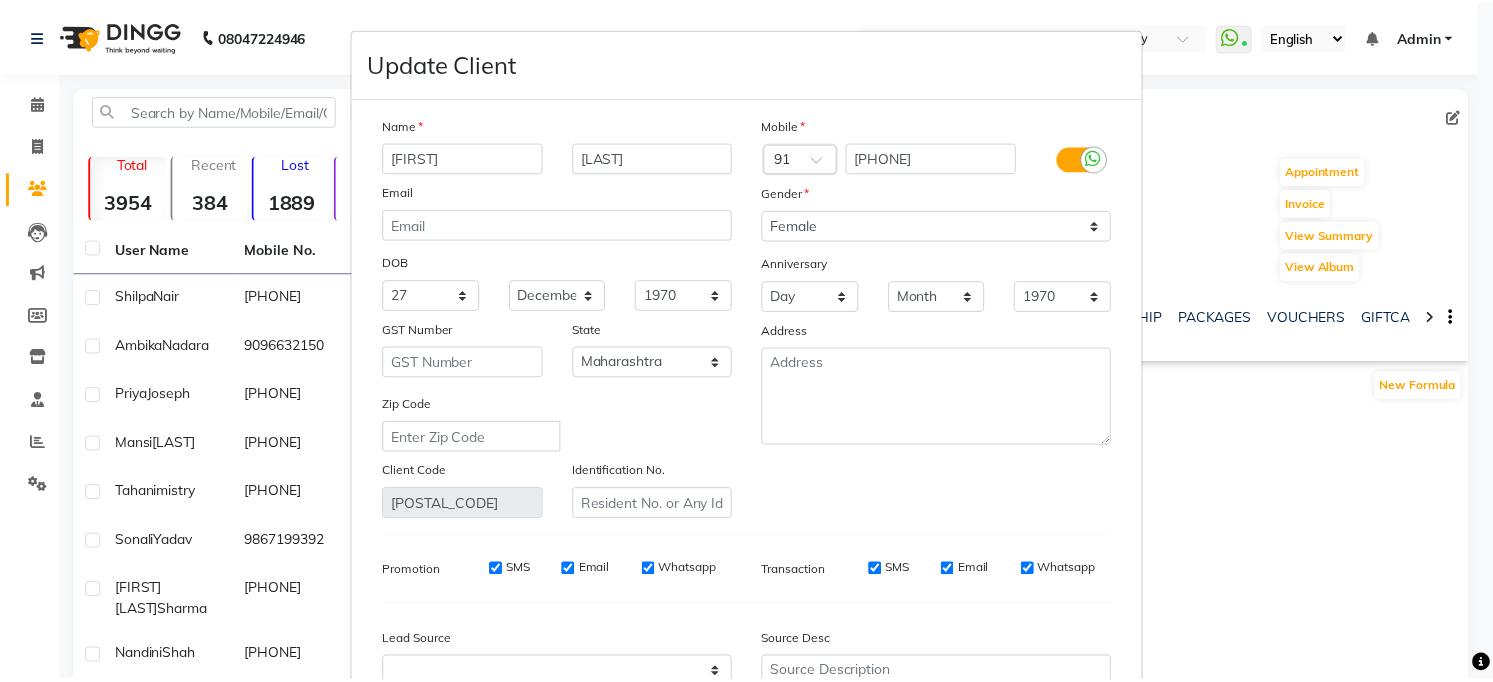 scroll, scrollTop: 216, scrollLeft: 0, axis: vertical 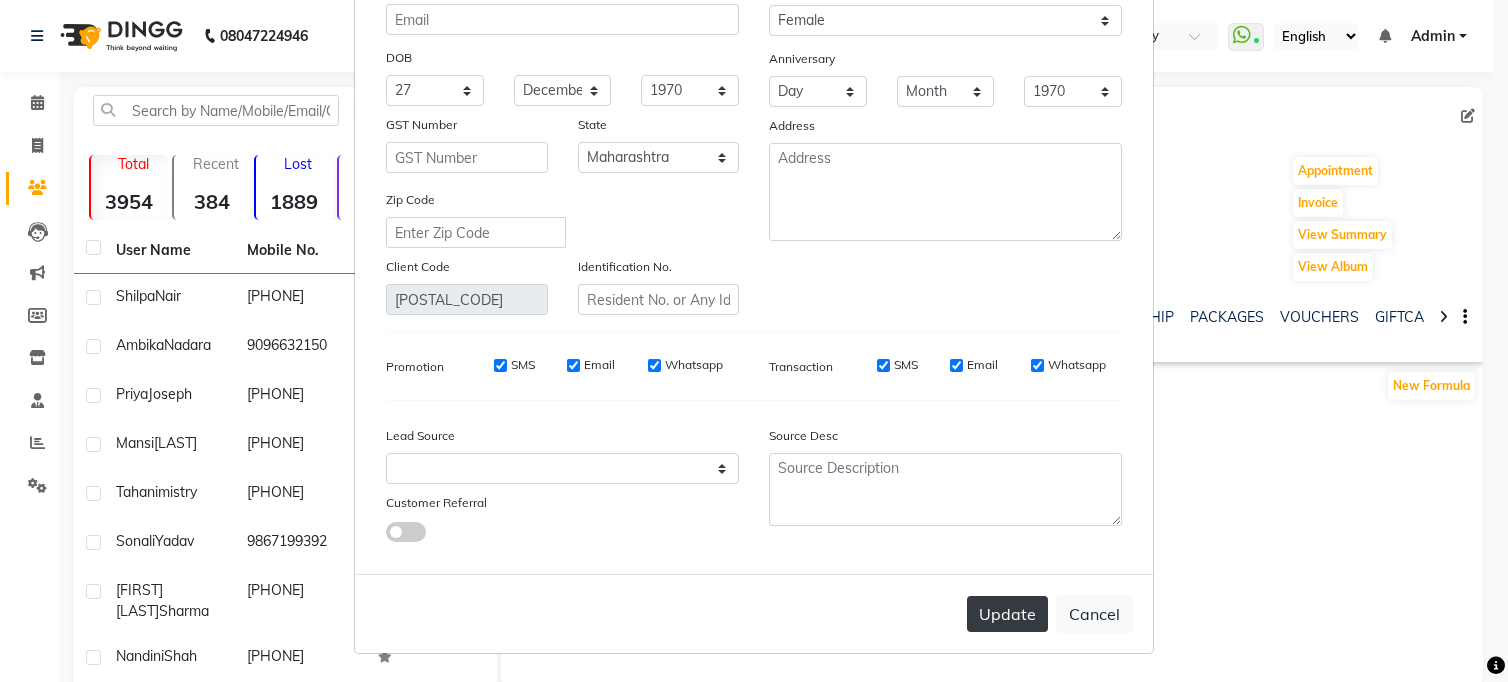 click on "Update" at bounding box center [1007, 614] 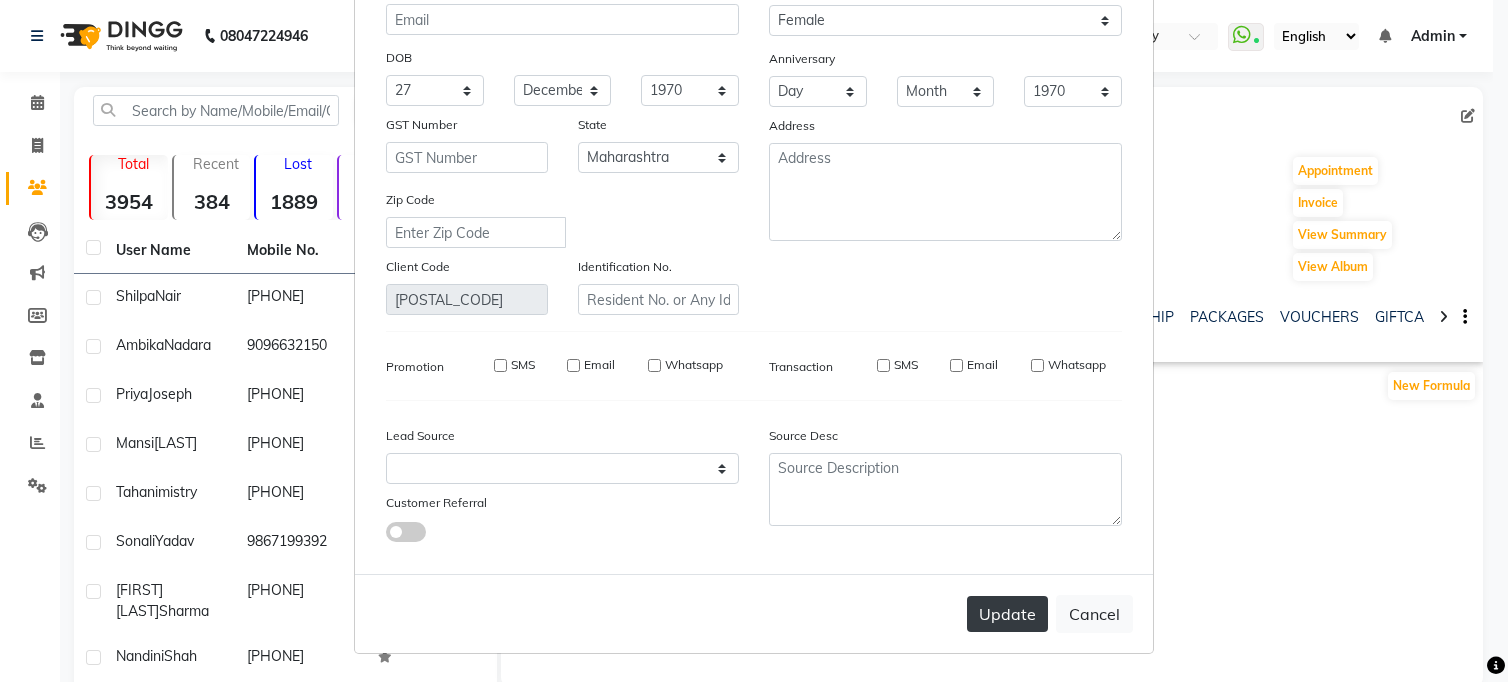type 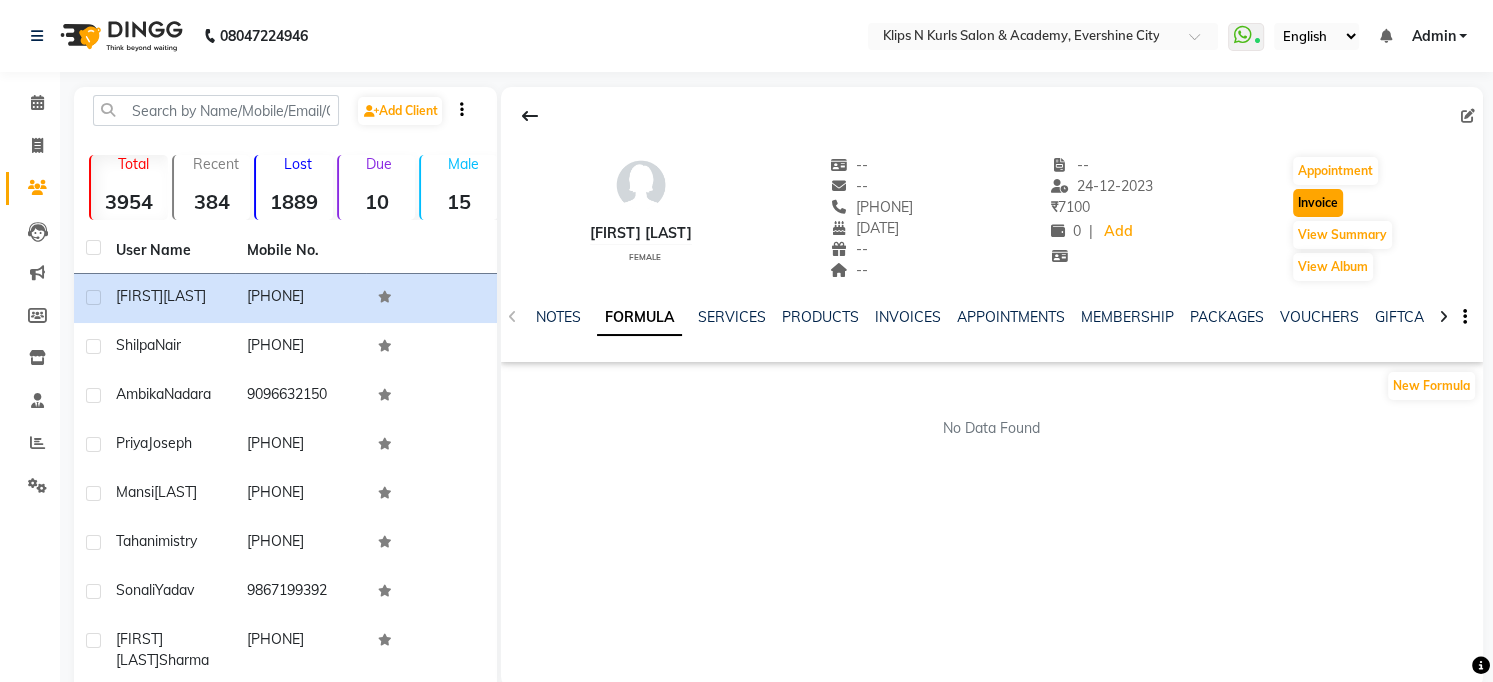 click on "Invoice" 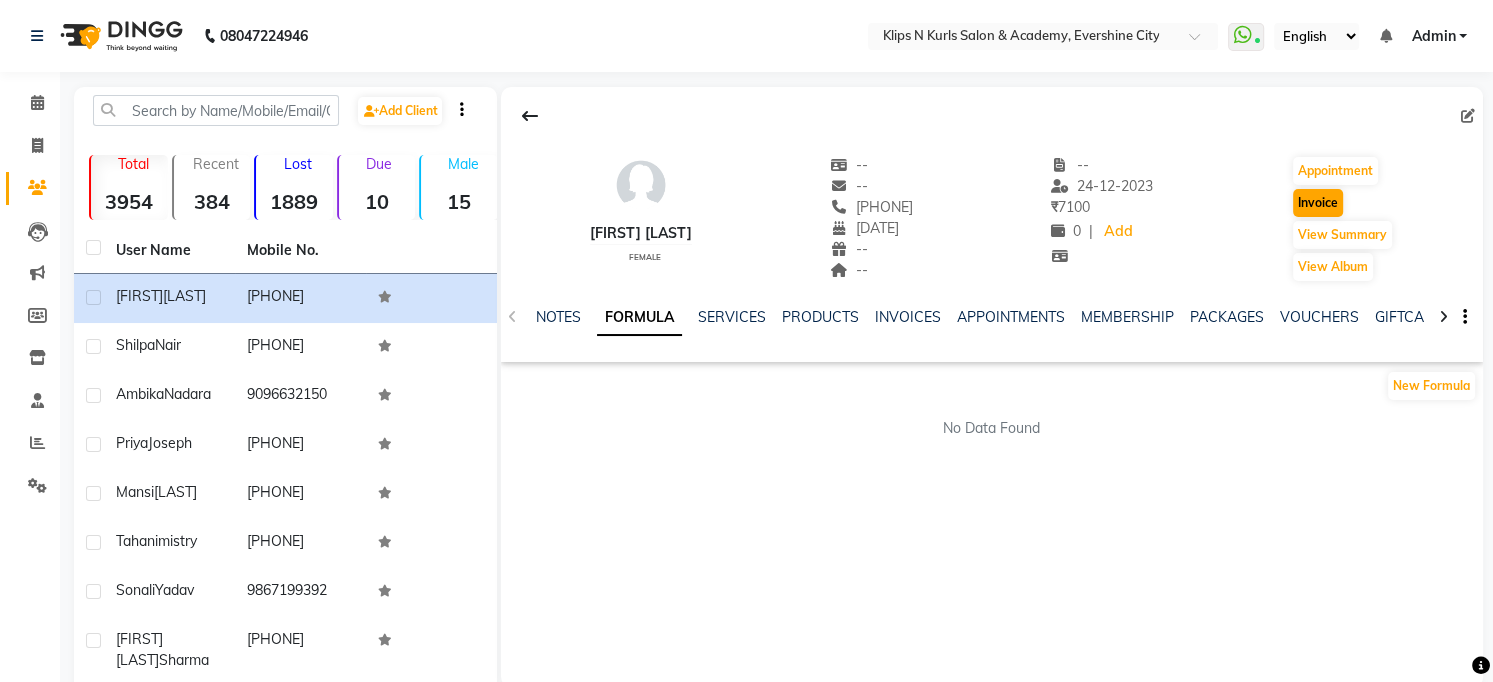 select on "service" 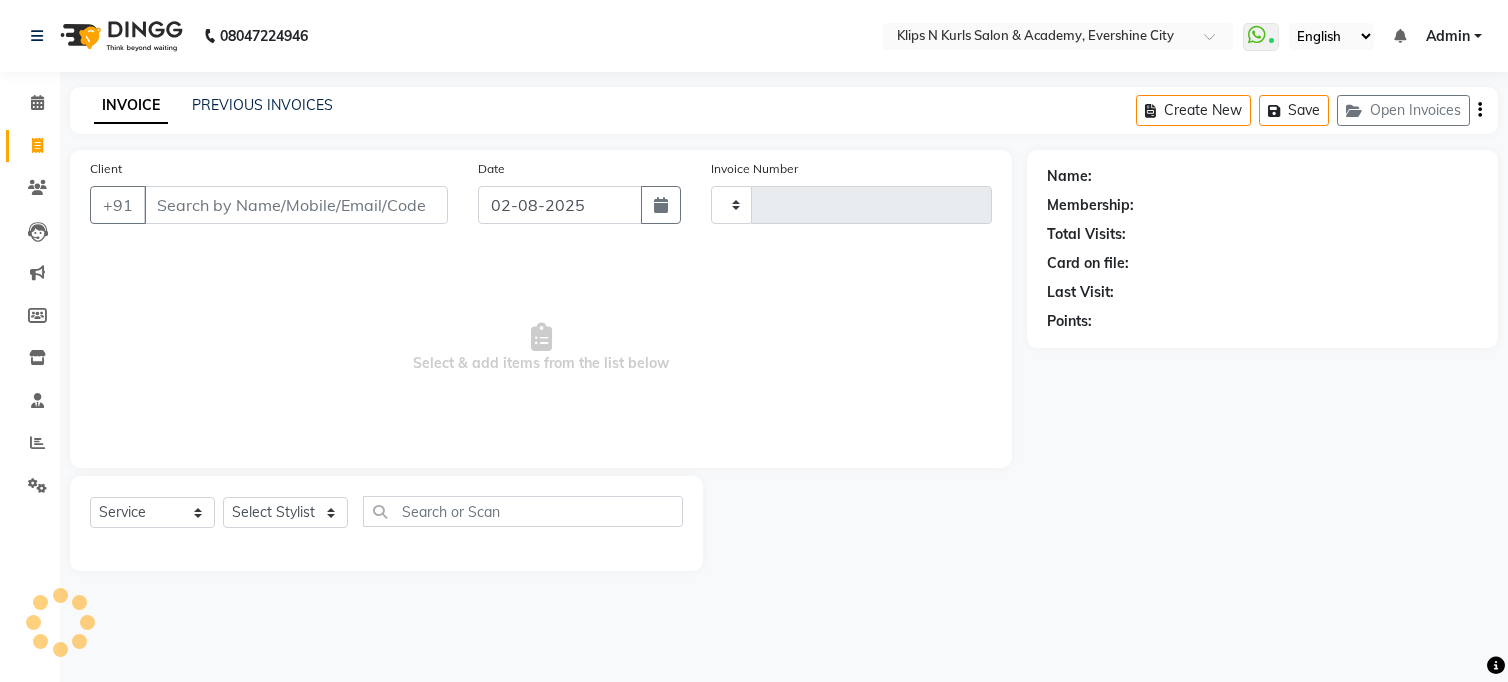 type on "1031" 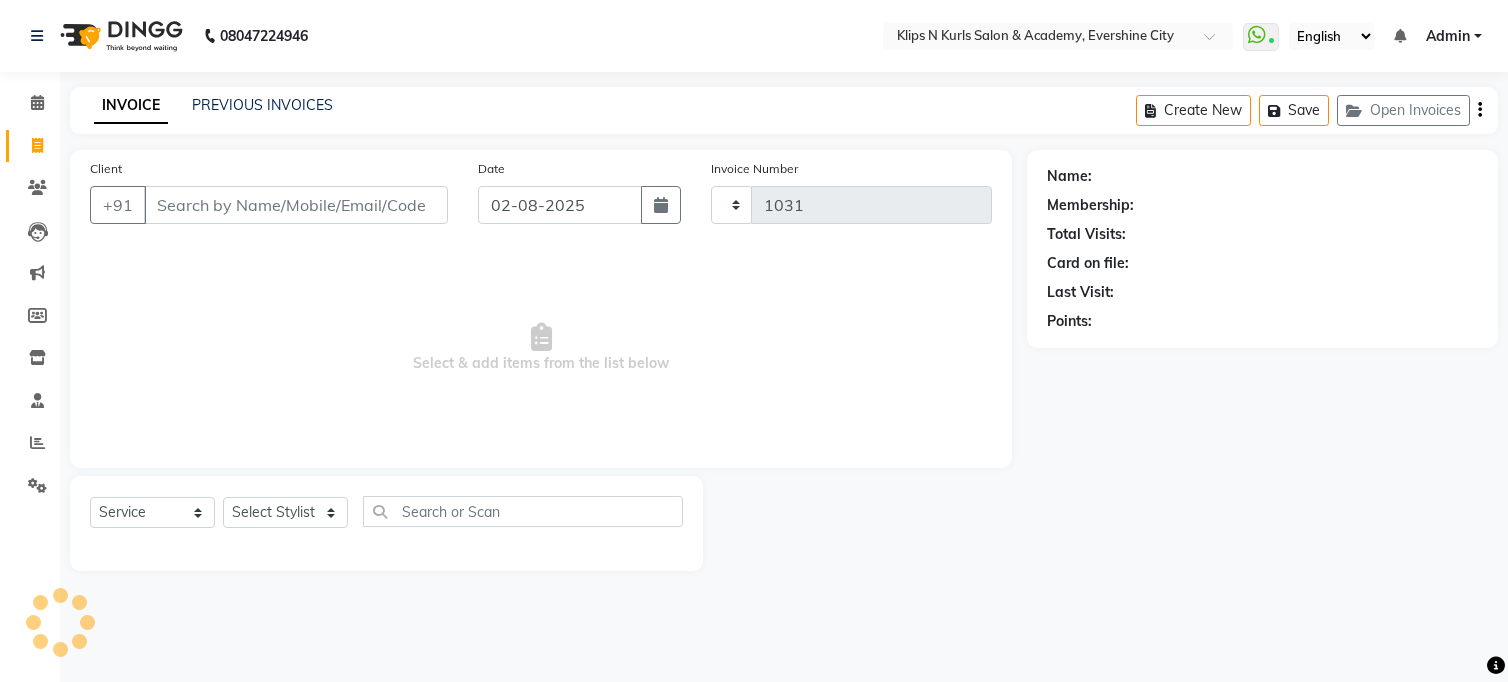 select on "124" 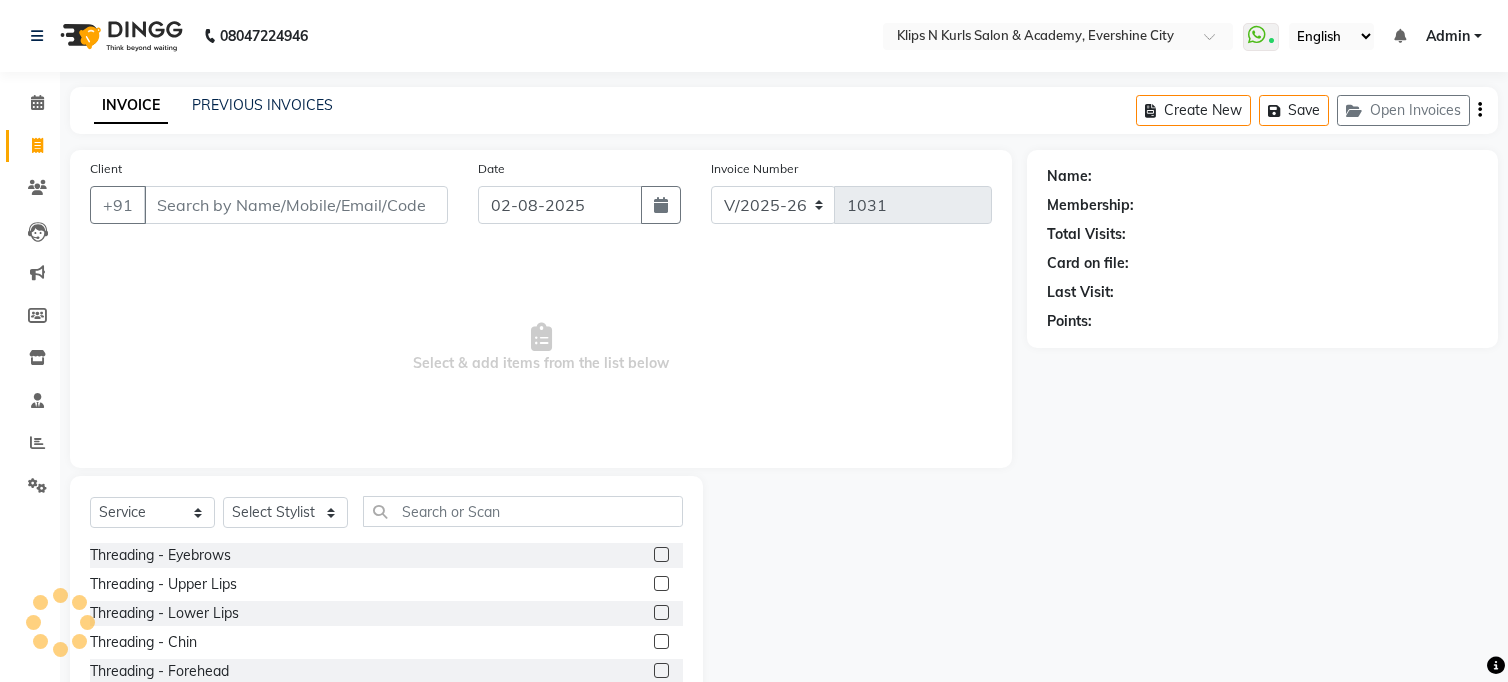 type on "[PHONE]" 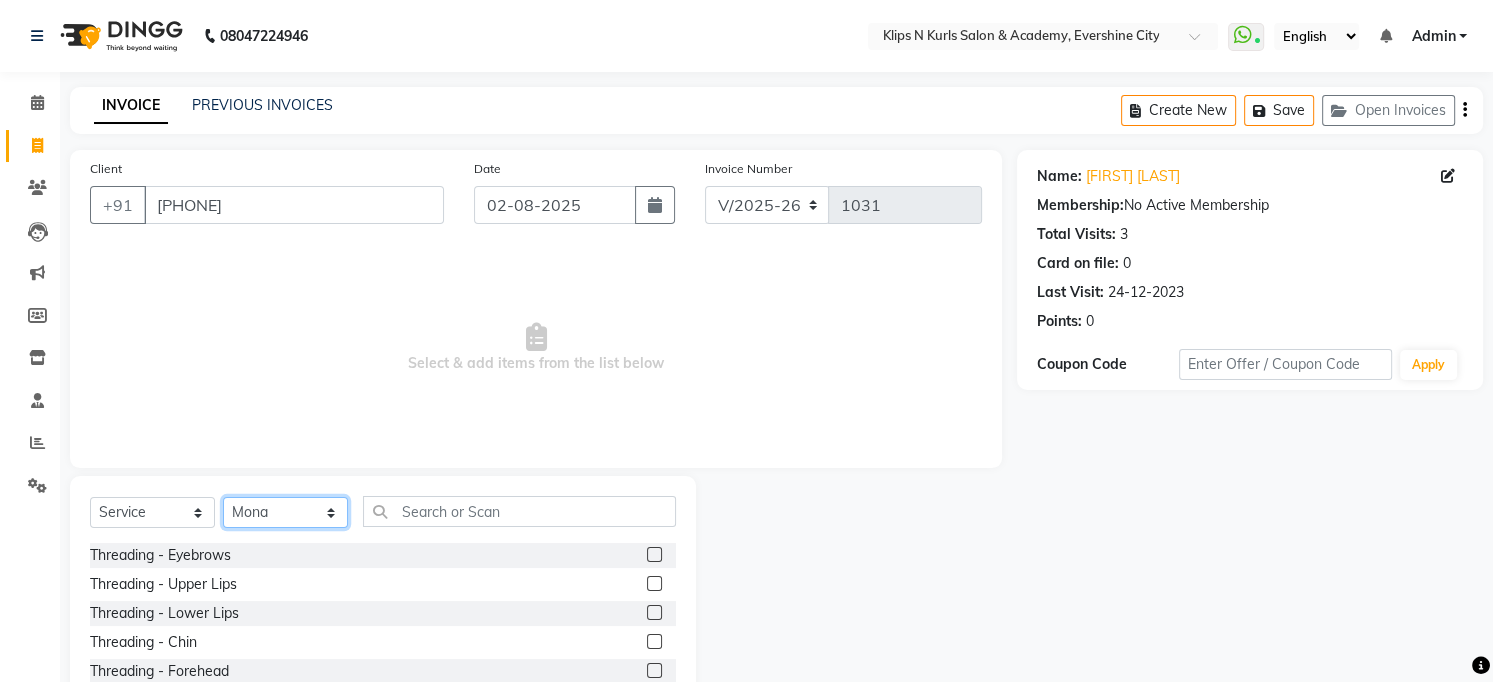 click on "Select Stylist Chandani Front Desk Ishika  Mona Neha Pooja Priya Smitha" 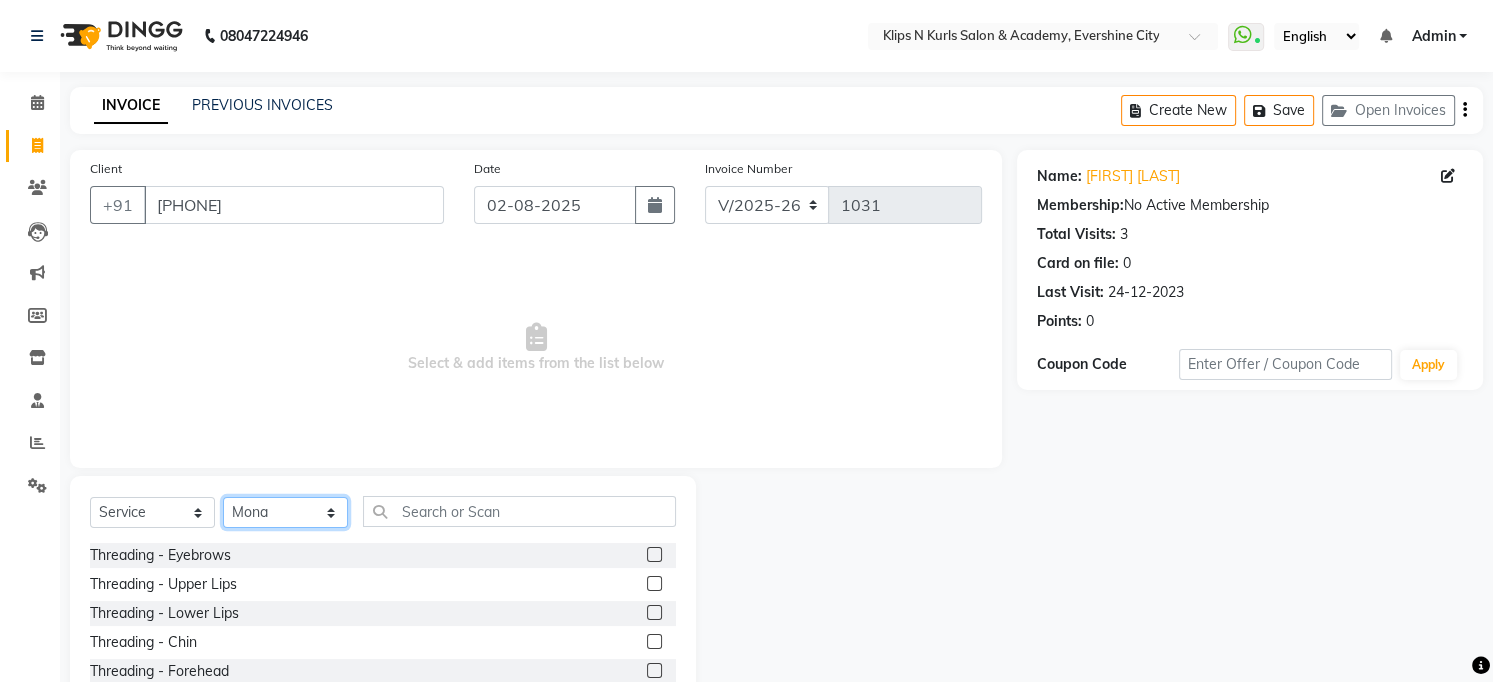 select on "84310" 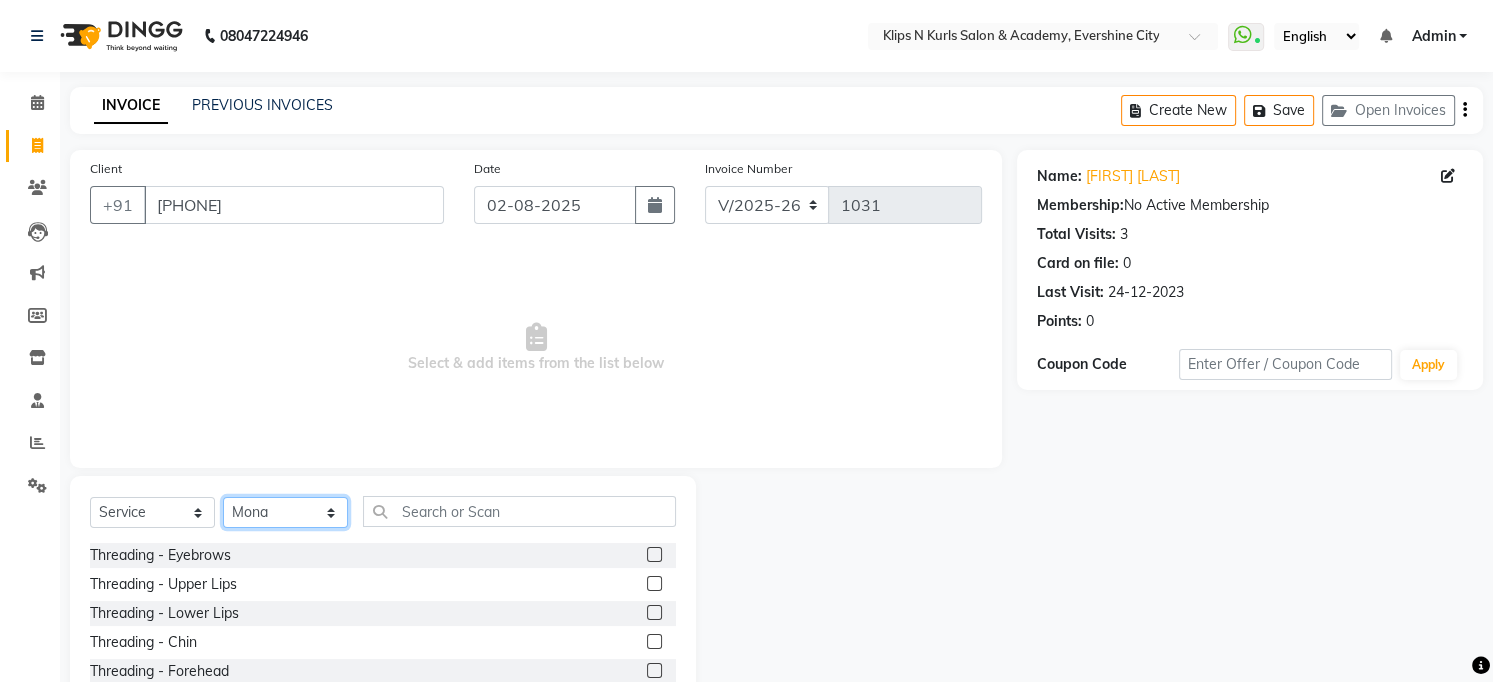click on "Select Stylist Chandani Front Desk Ishika  Mona Neha Pooja Priya Smitha" 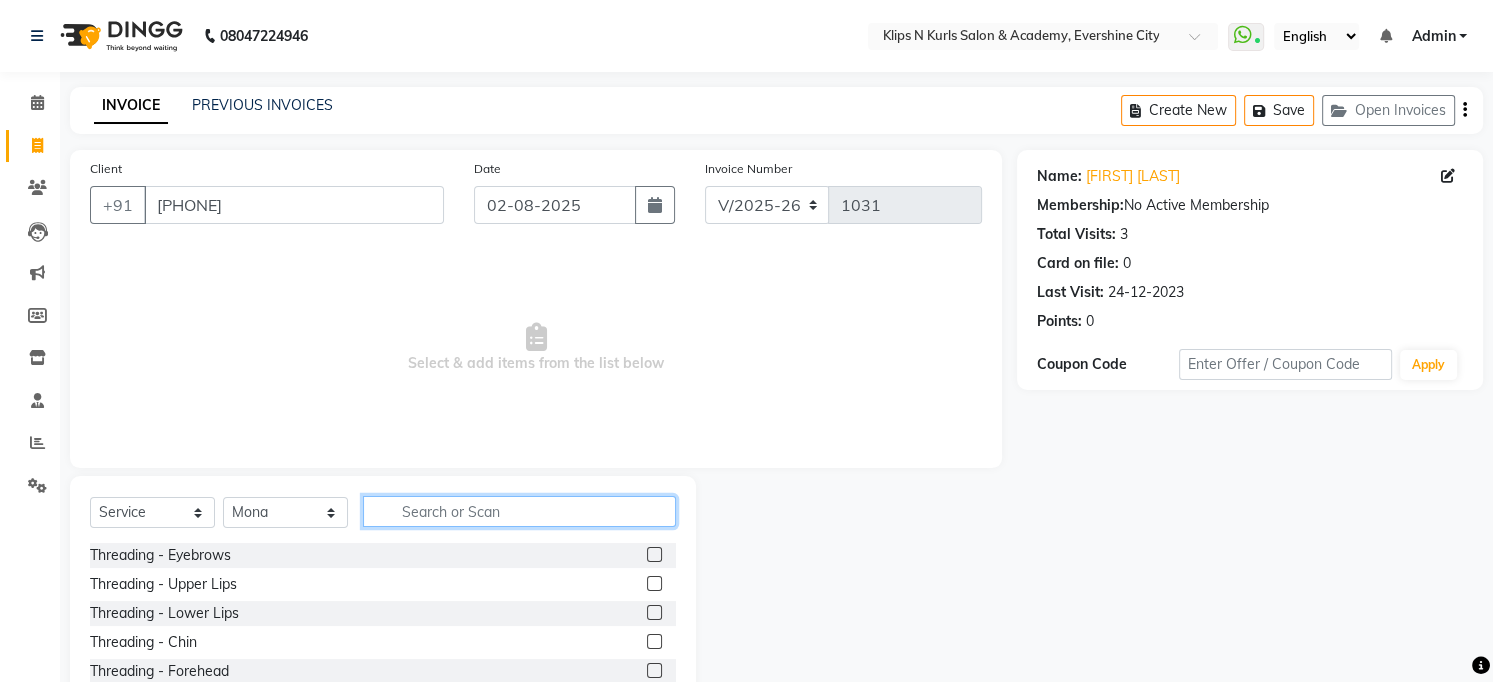 click 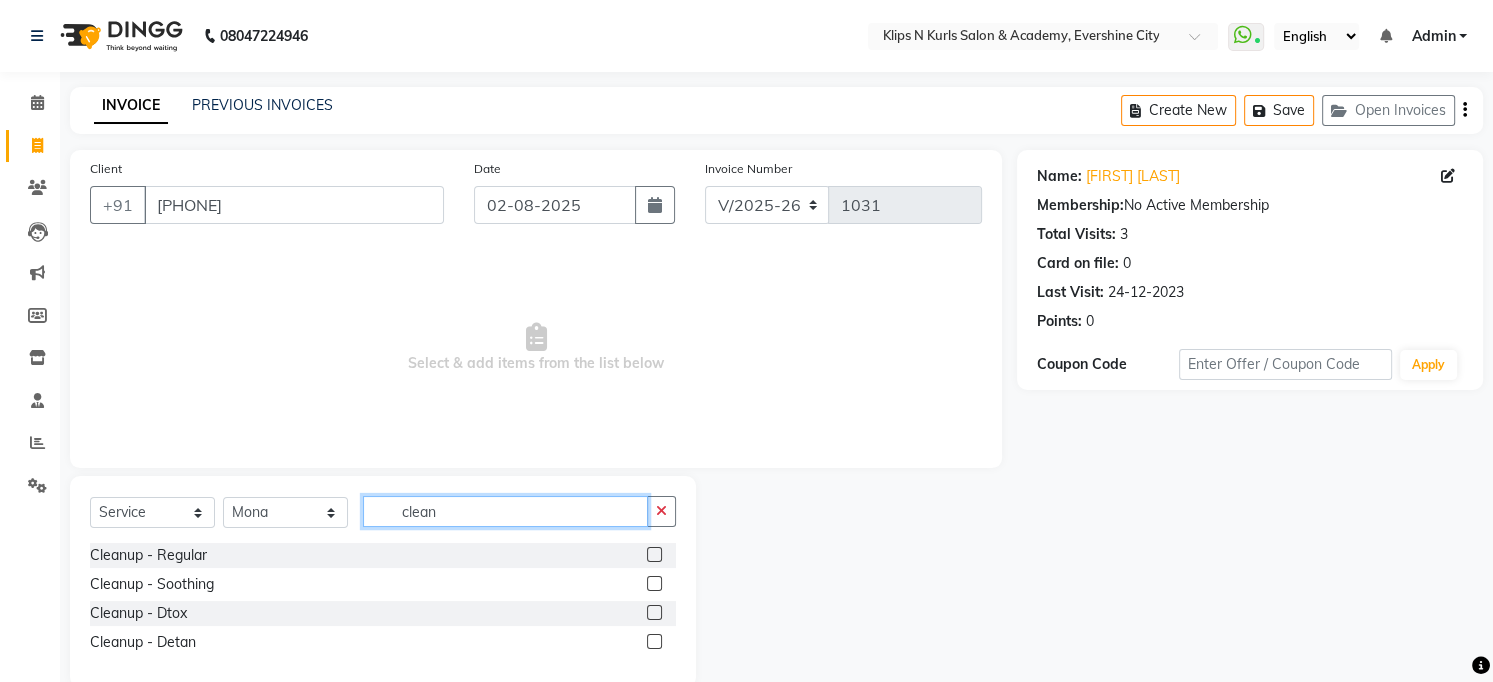 type on "clean" 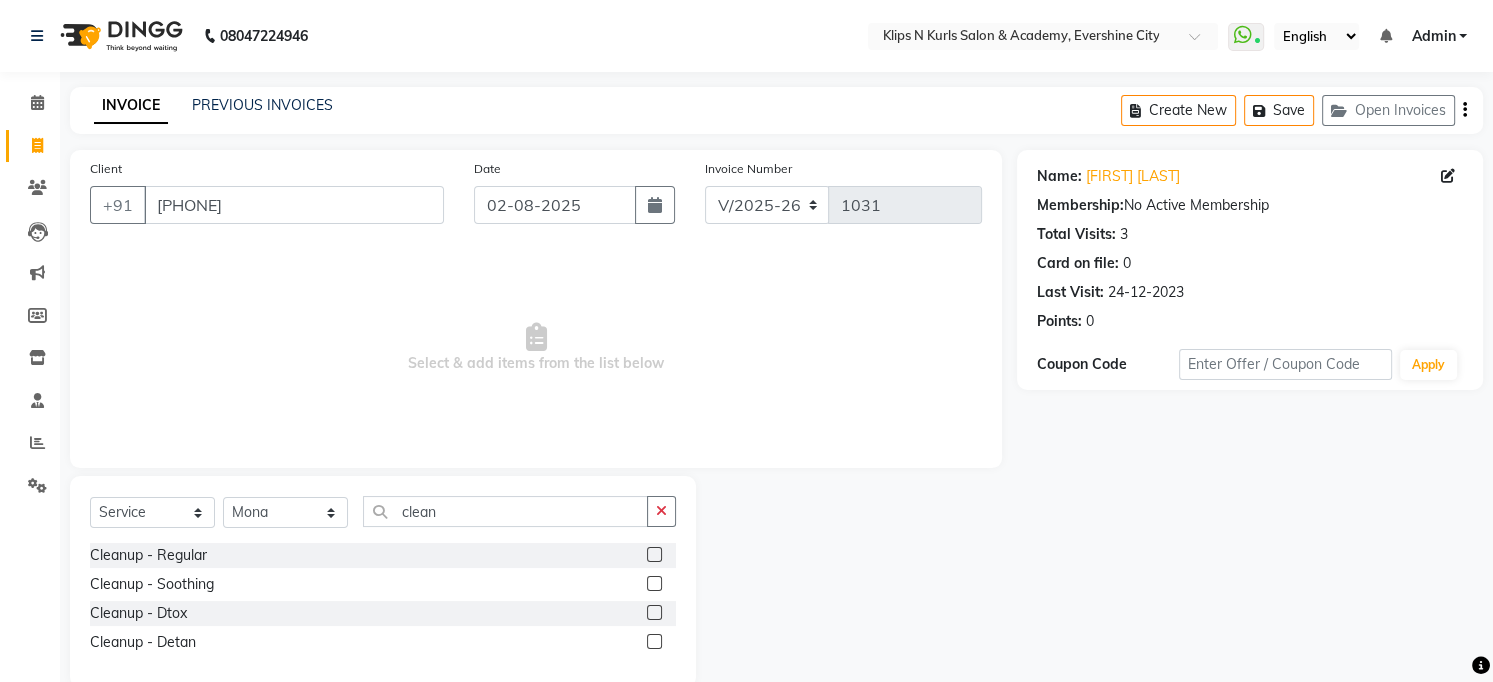 click 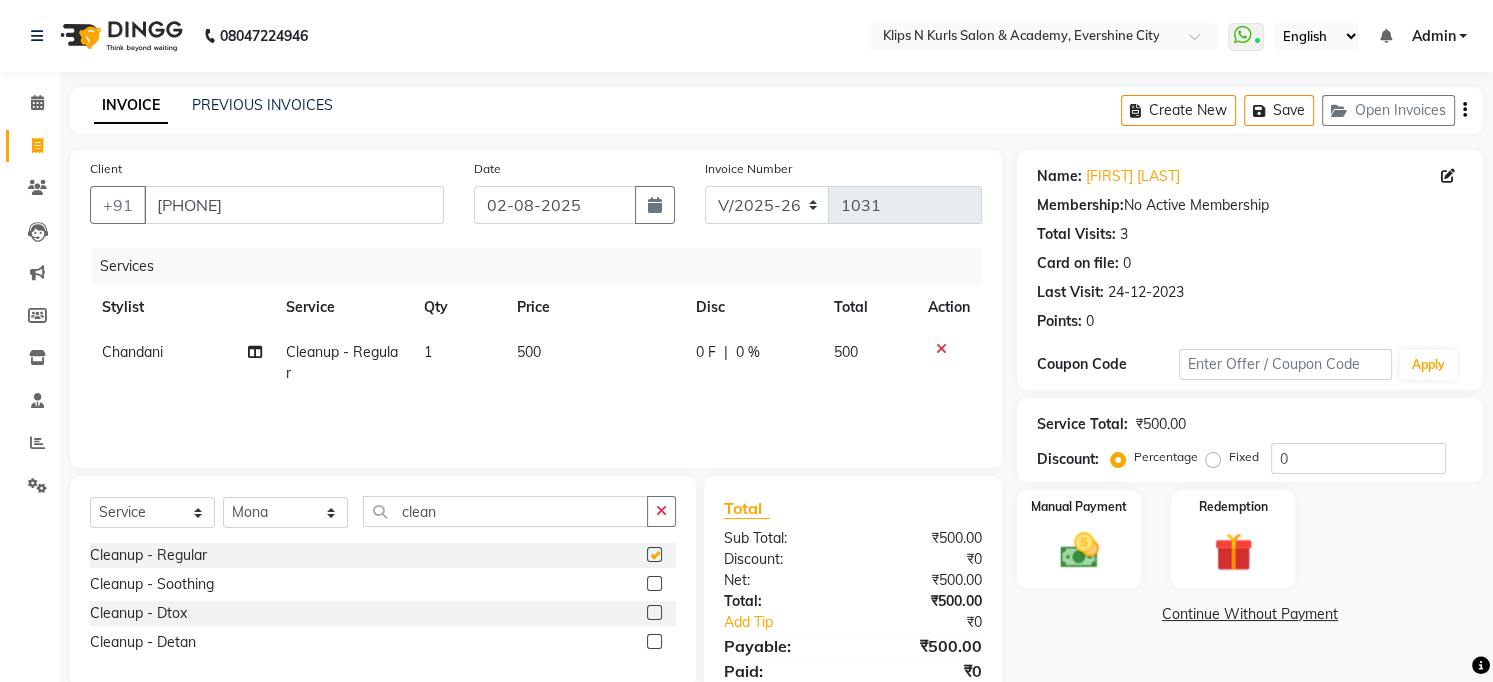 checkbox on "false" 